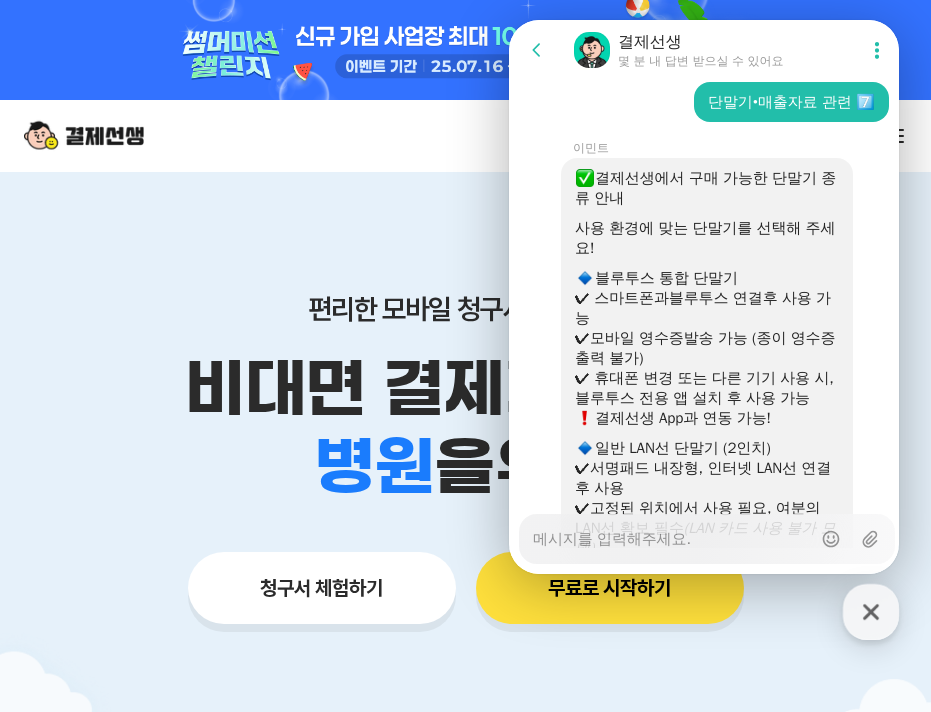 scroll, scrollTop: 300, scrollLeft: 0, axis: vertical 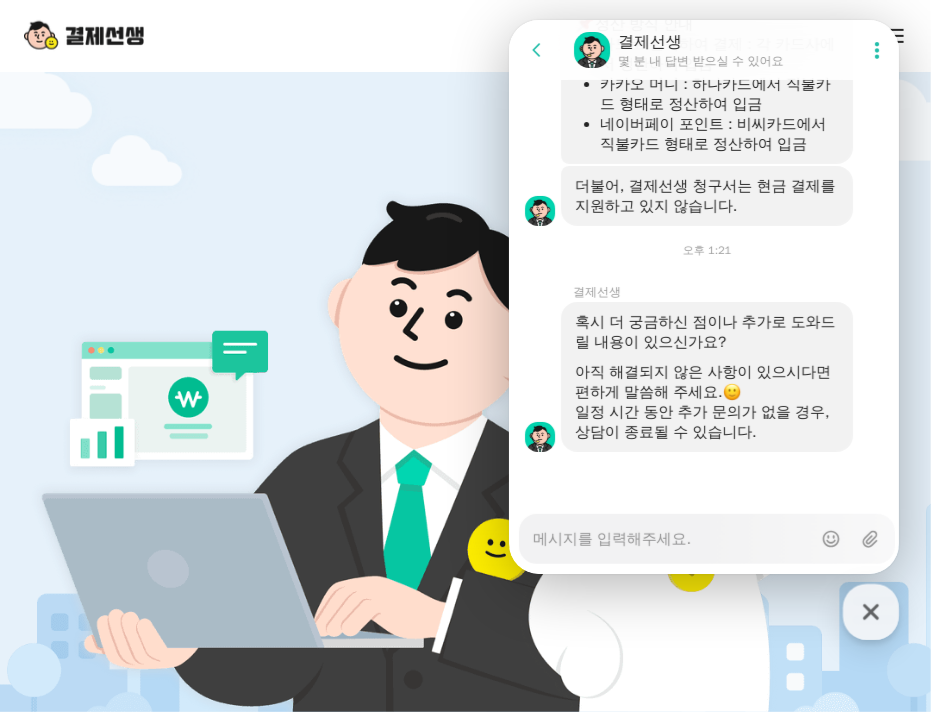 type on "x" 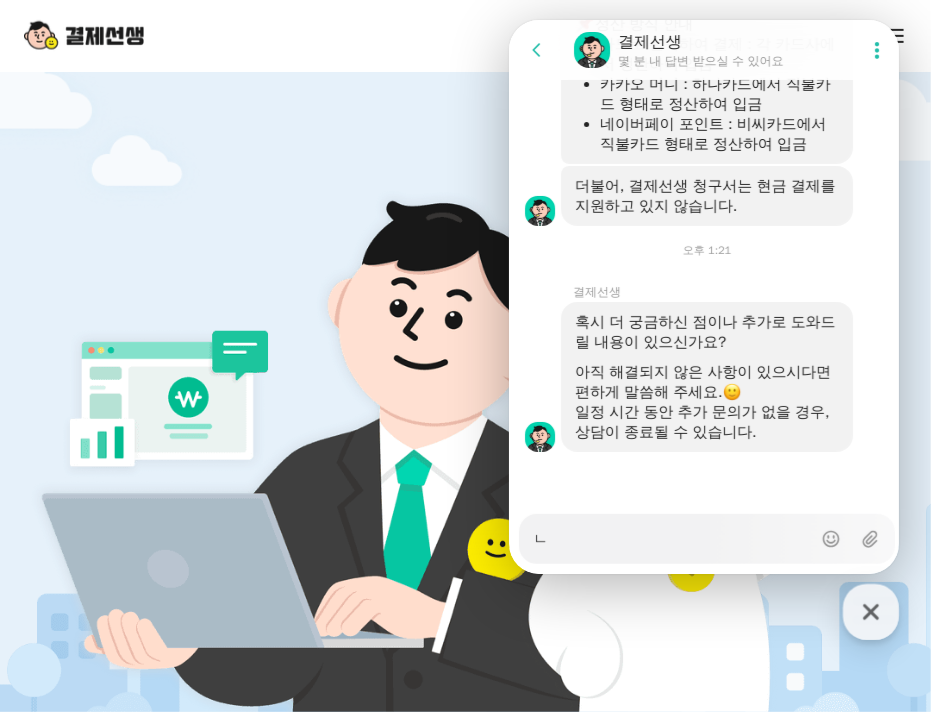 type on "네" 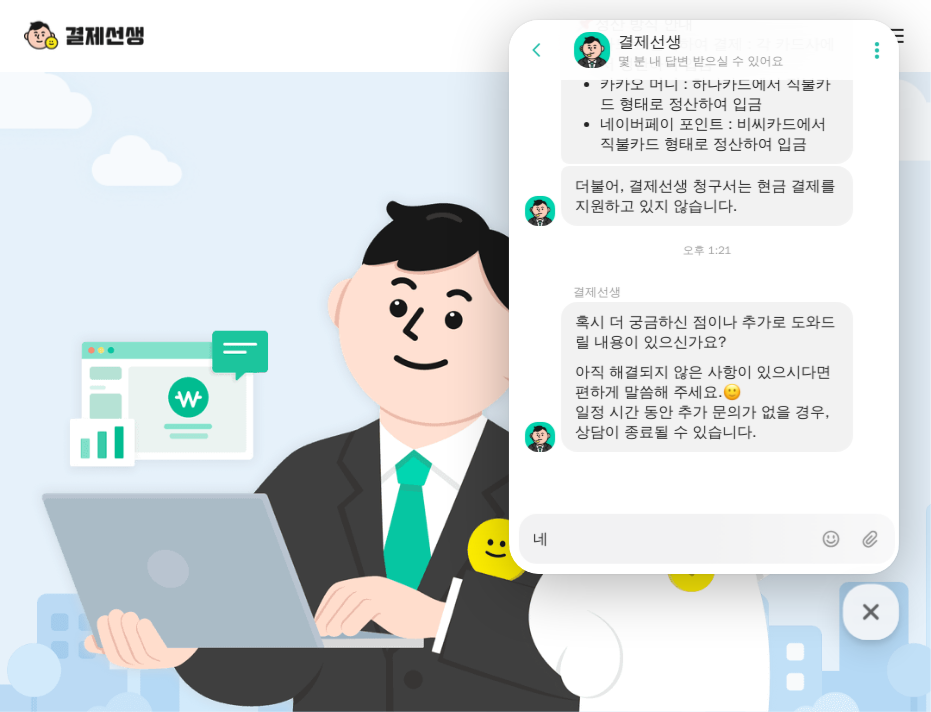 type on "x" 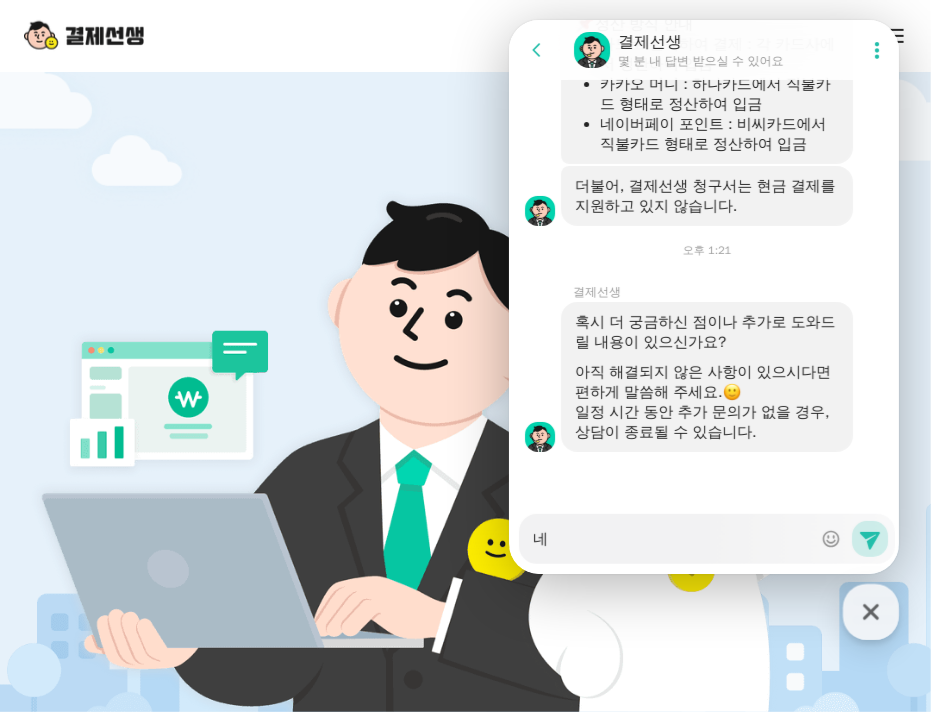 type on "네" 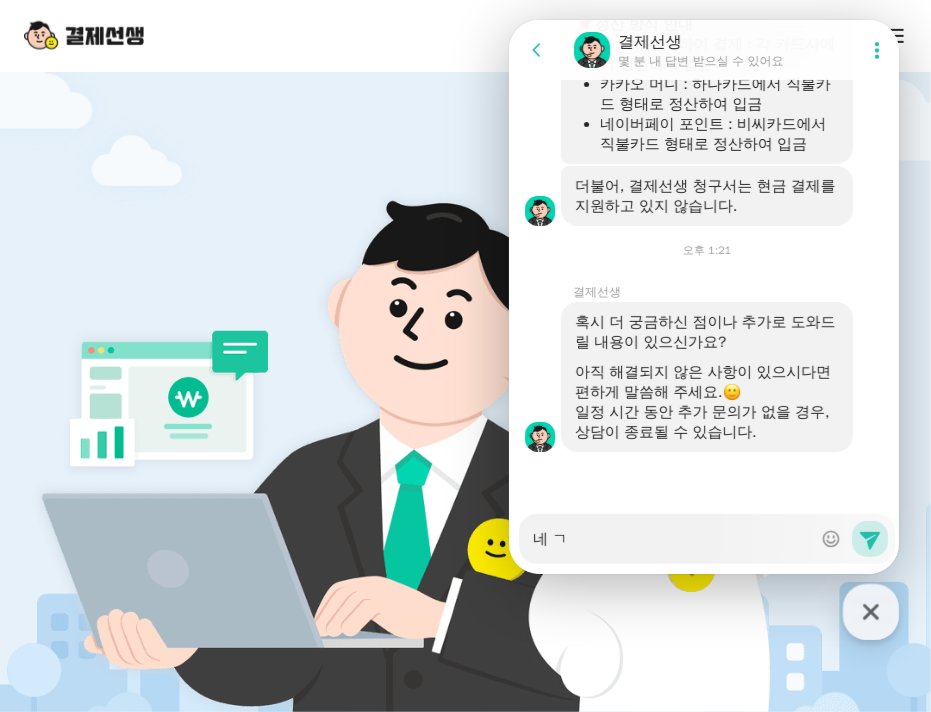 type on "네 가" 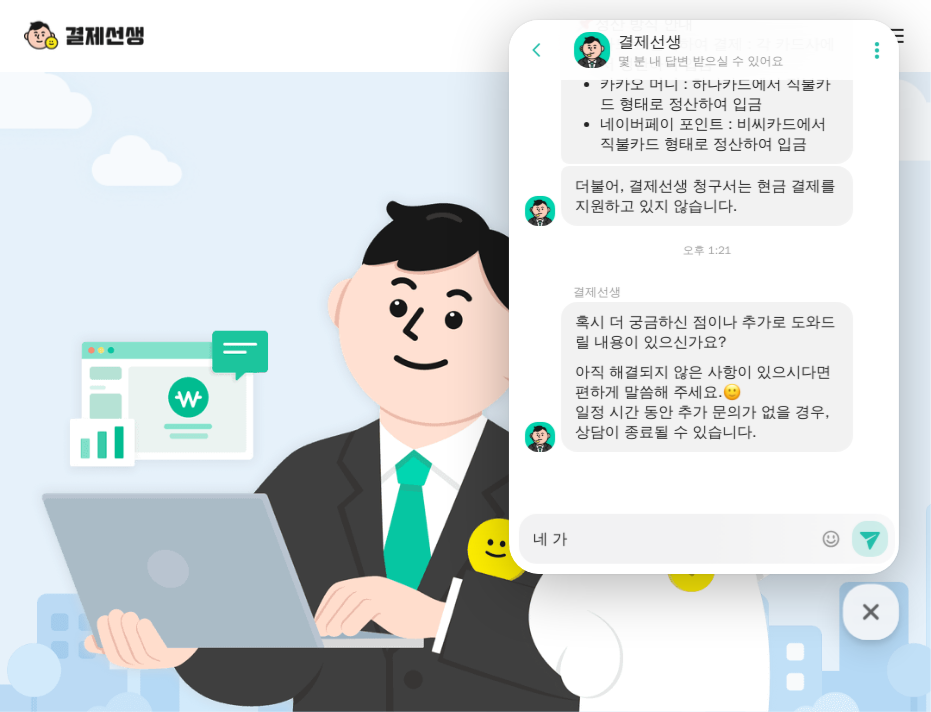 type on "네 ㄱ" 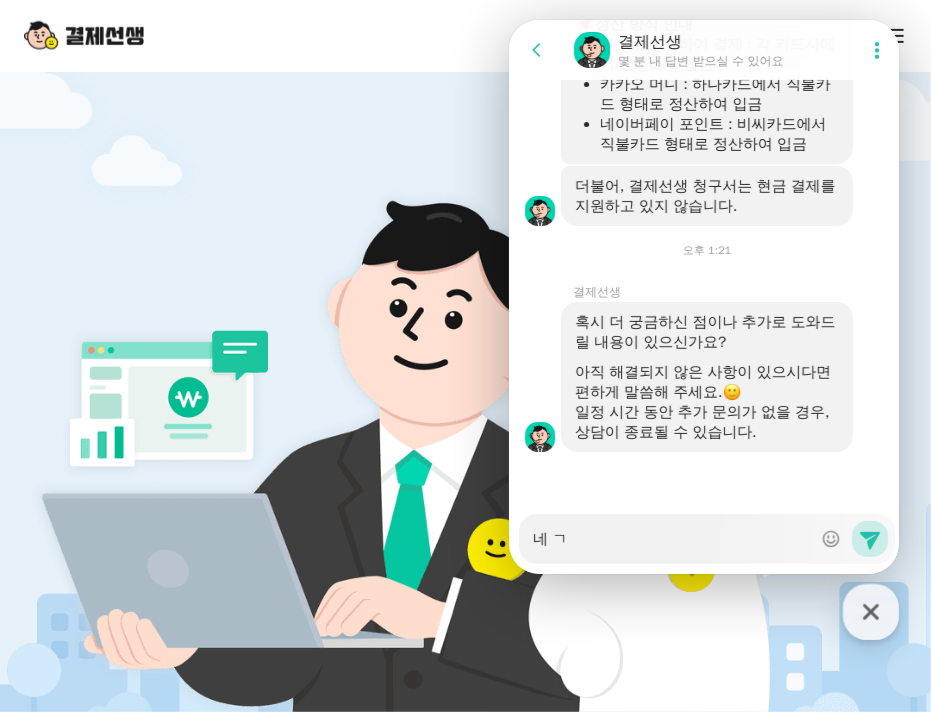 type on "네" 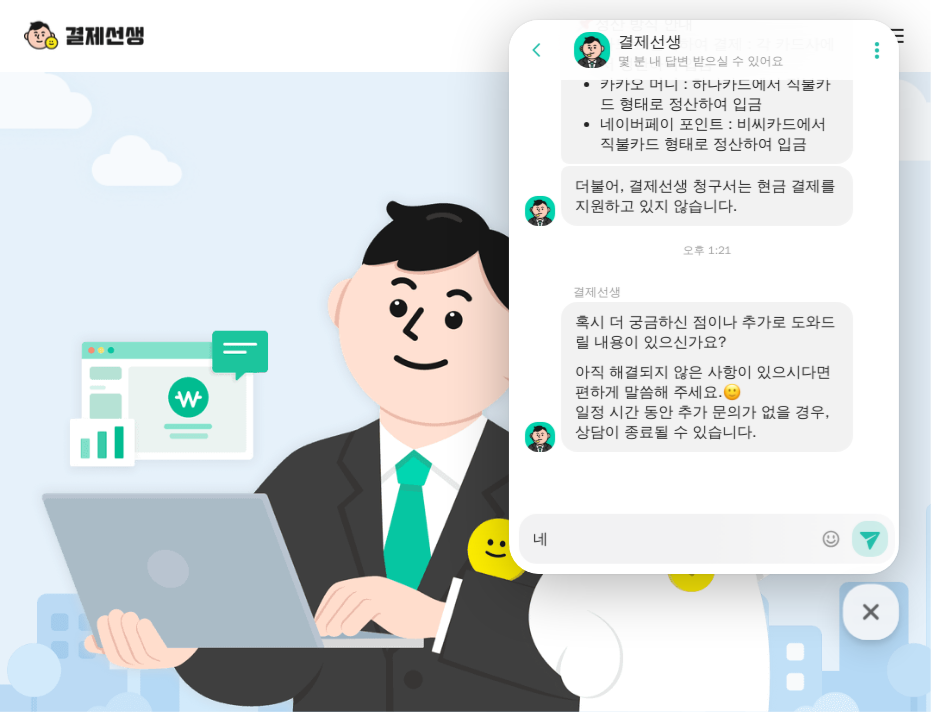 type on "네" 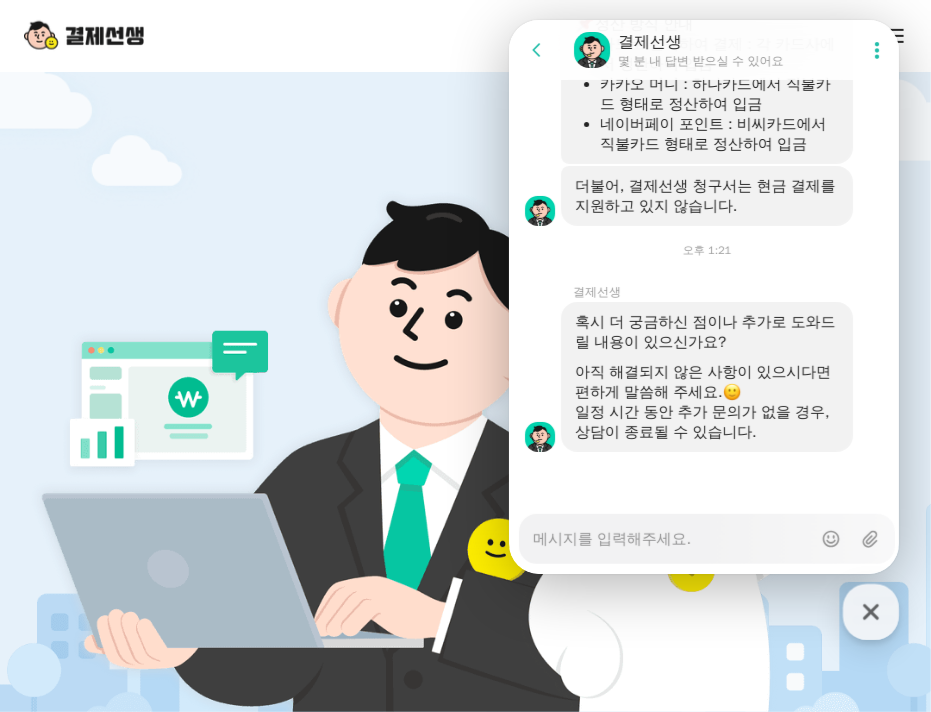 type on "r" 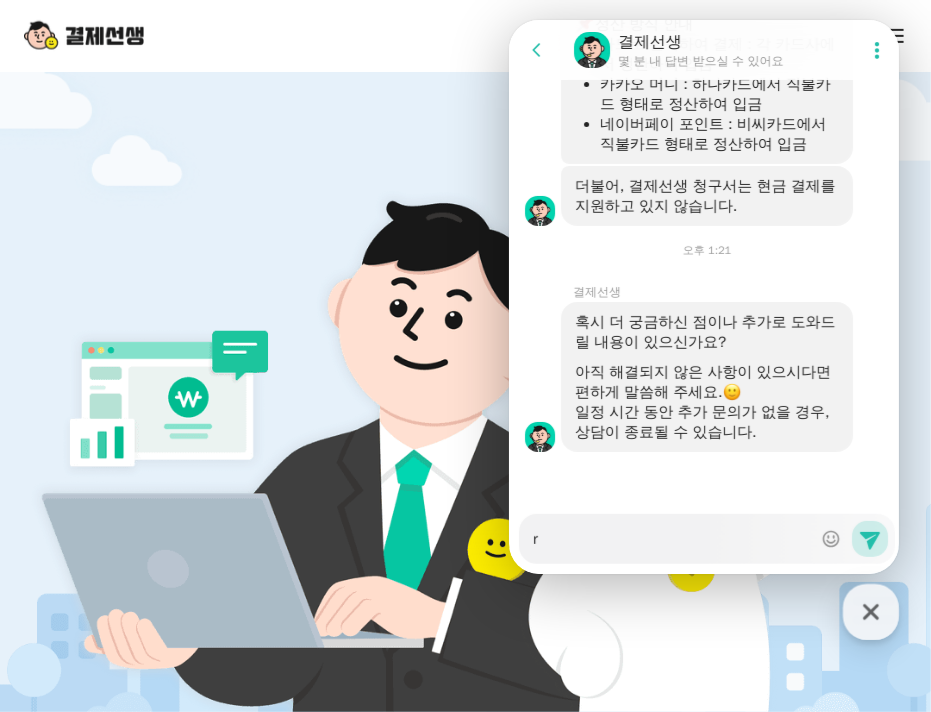 type on "rk" 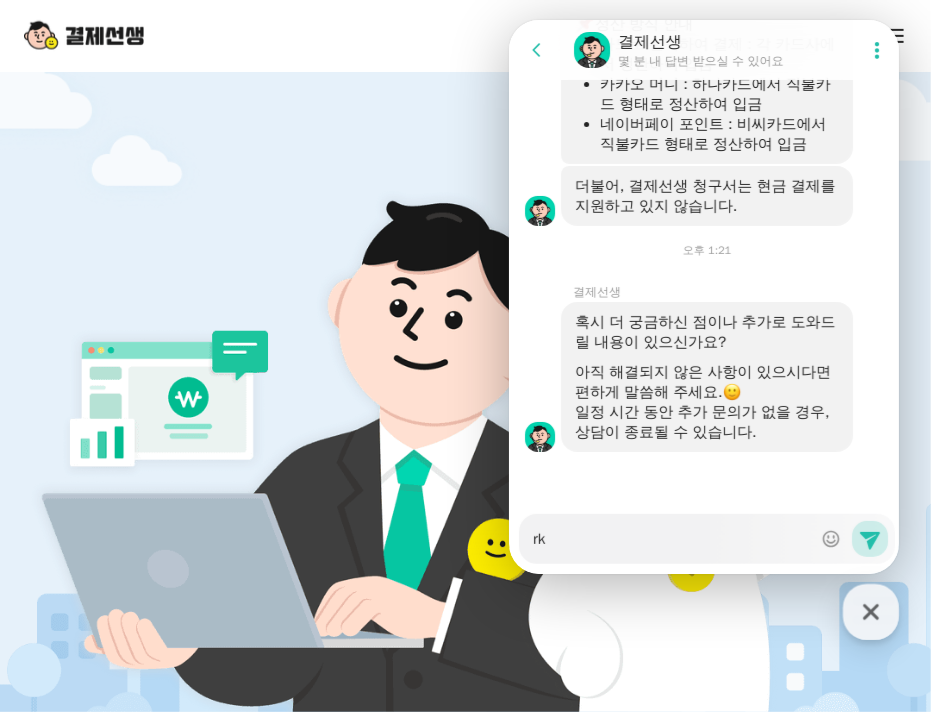 type on "rka" 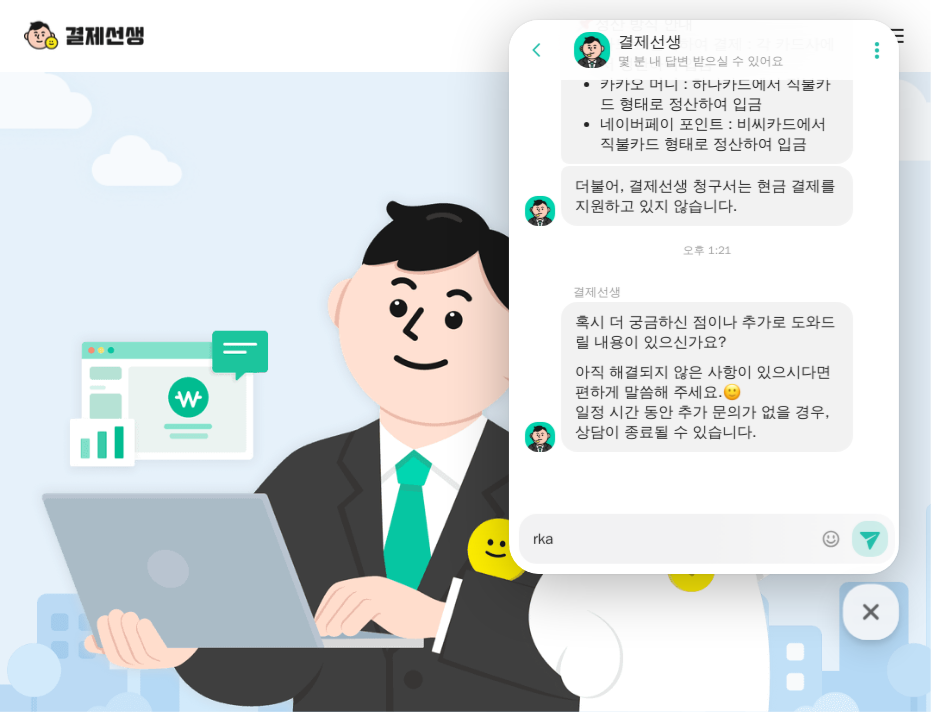 type on "rkat" 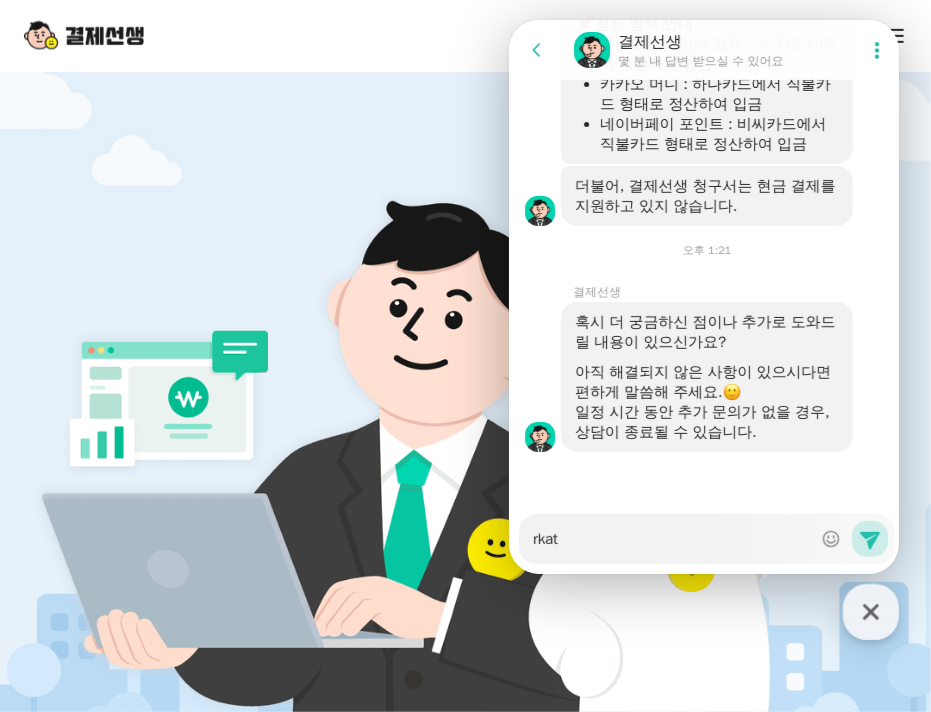 type on "rka" 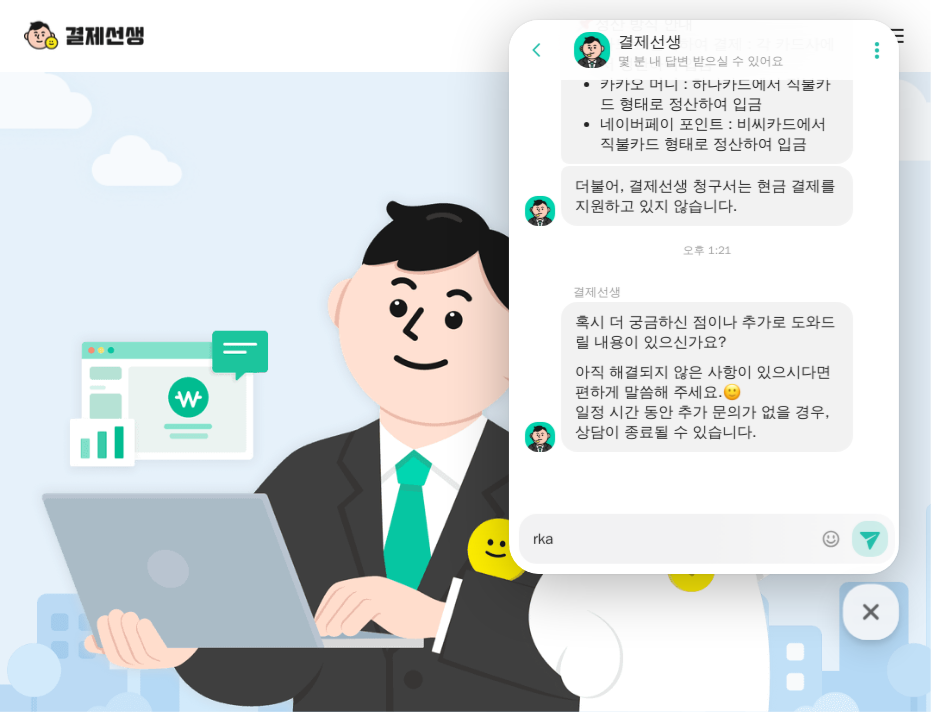 type on "rk" 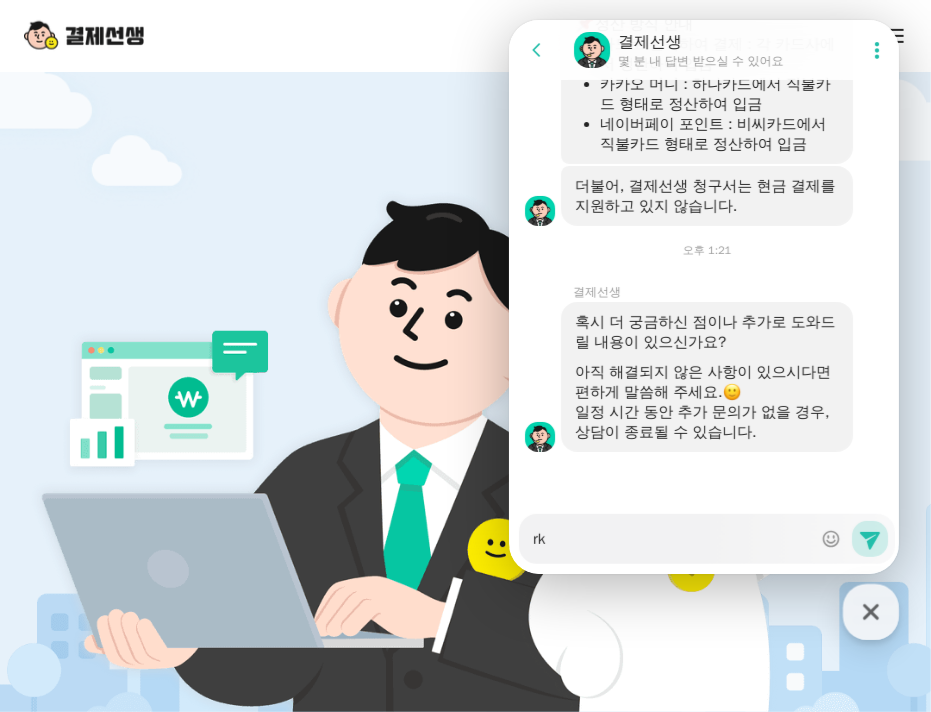 type on "r" 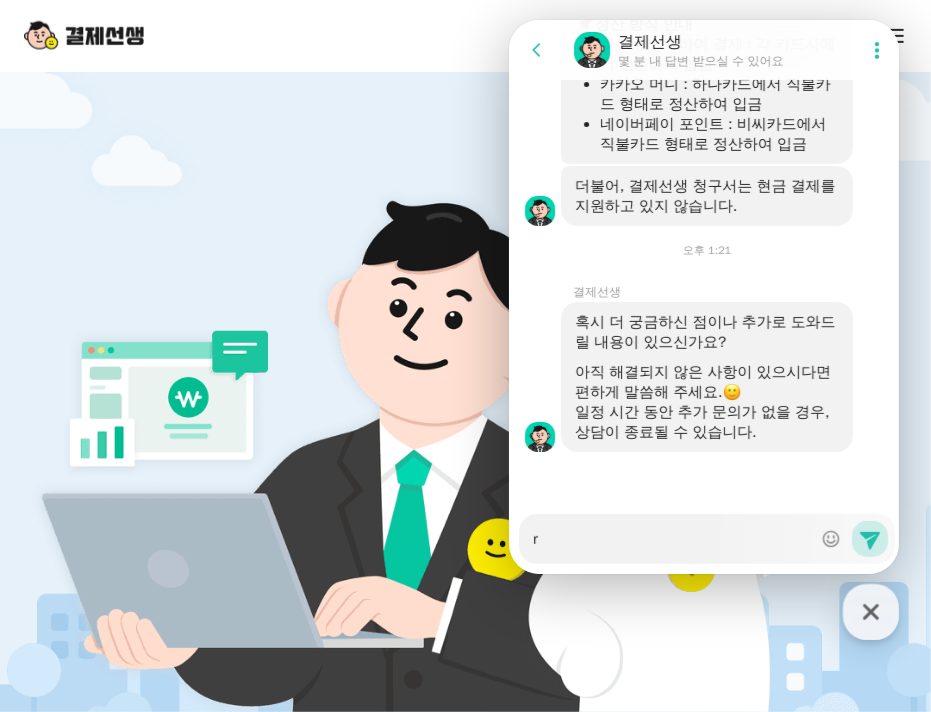 type 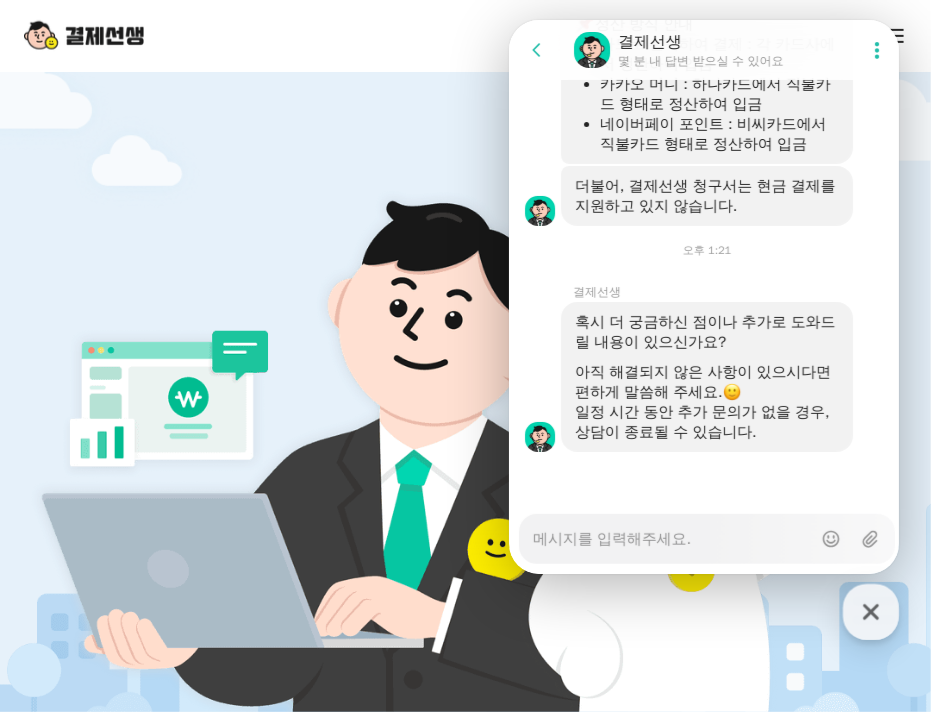 type on "ㄱ" 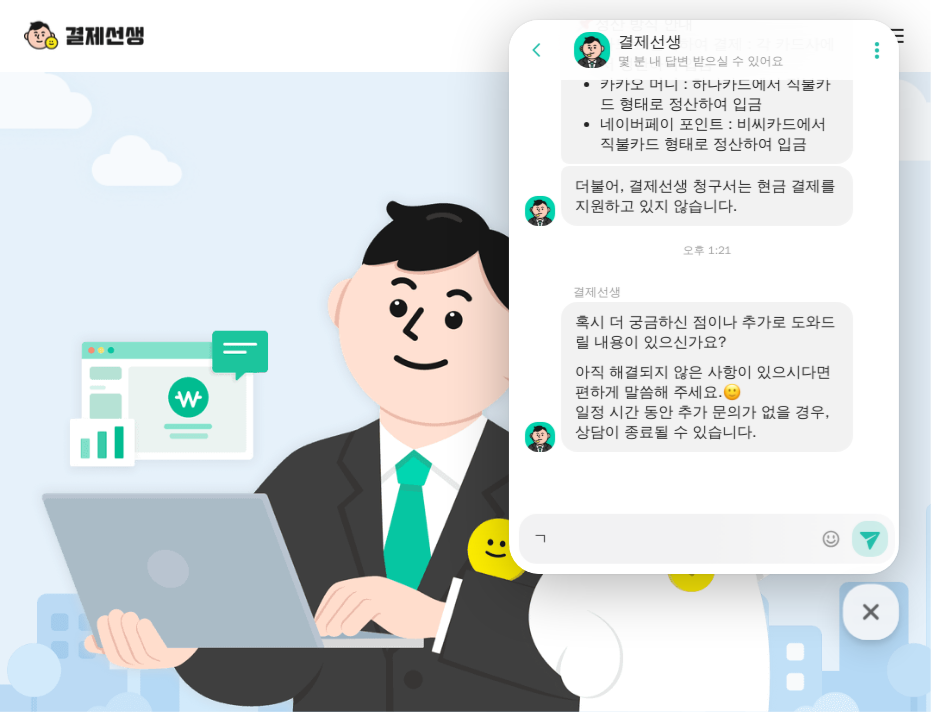 type on "가" 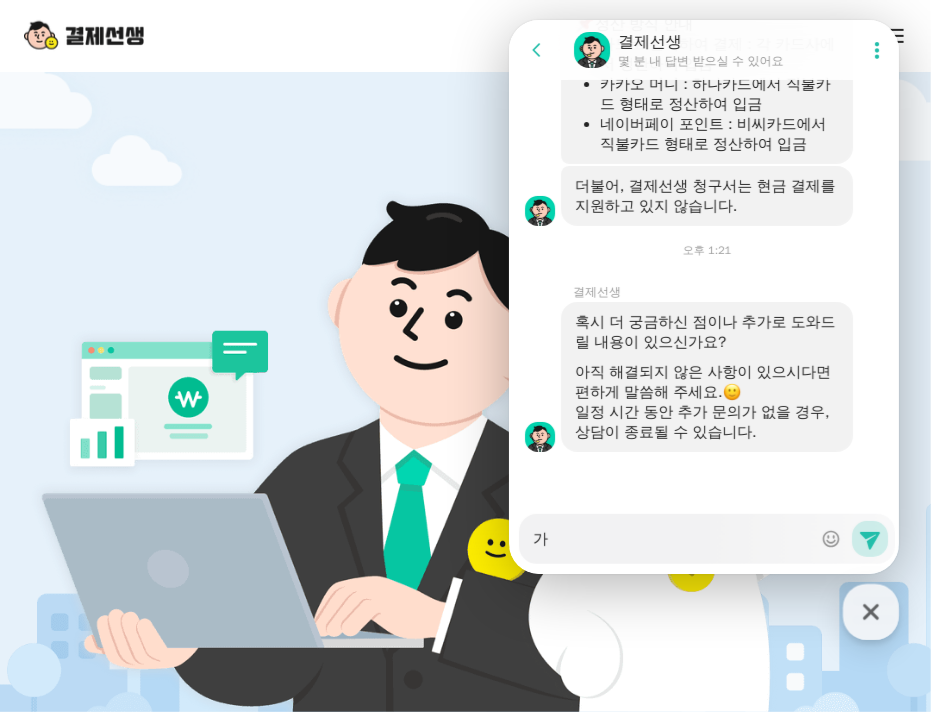 type on "감" 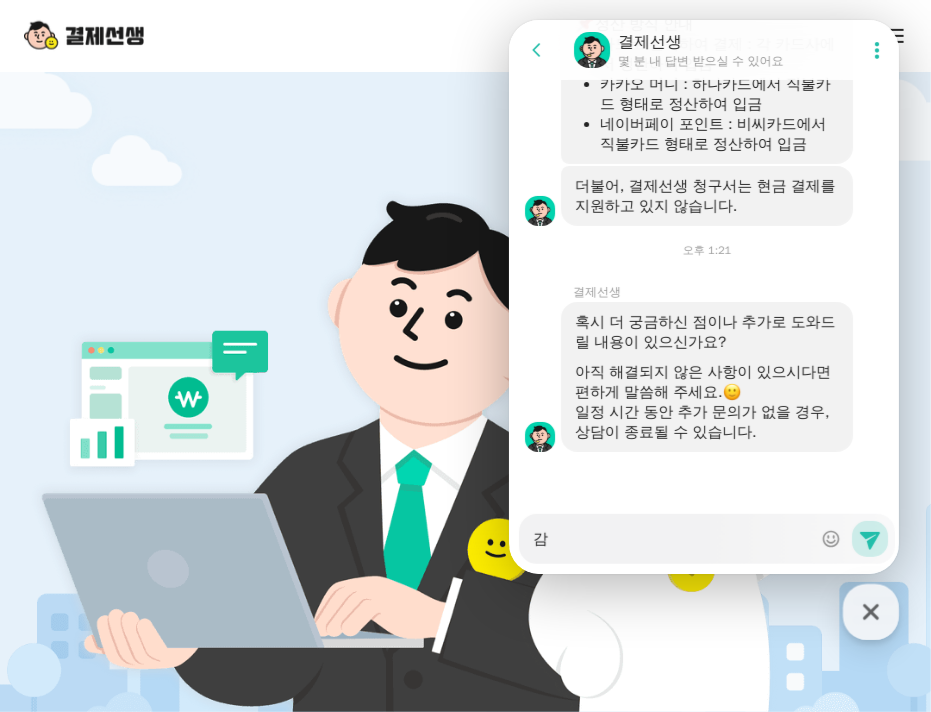 type on "감ㅅ" 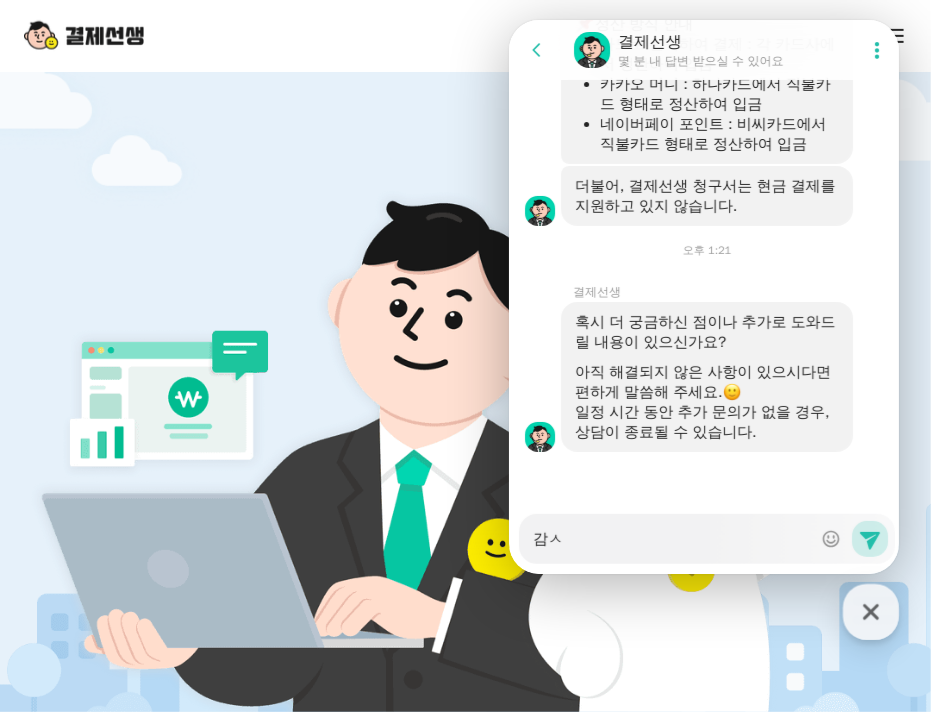 type on "감사" 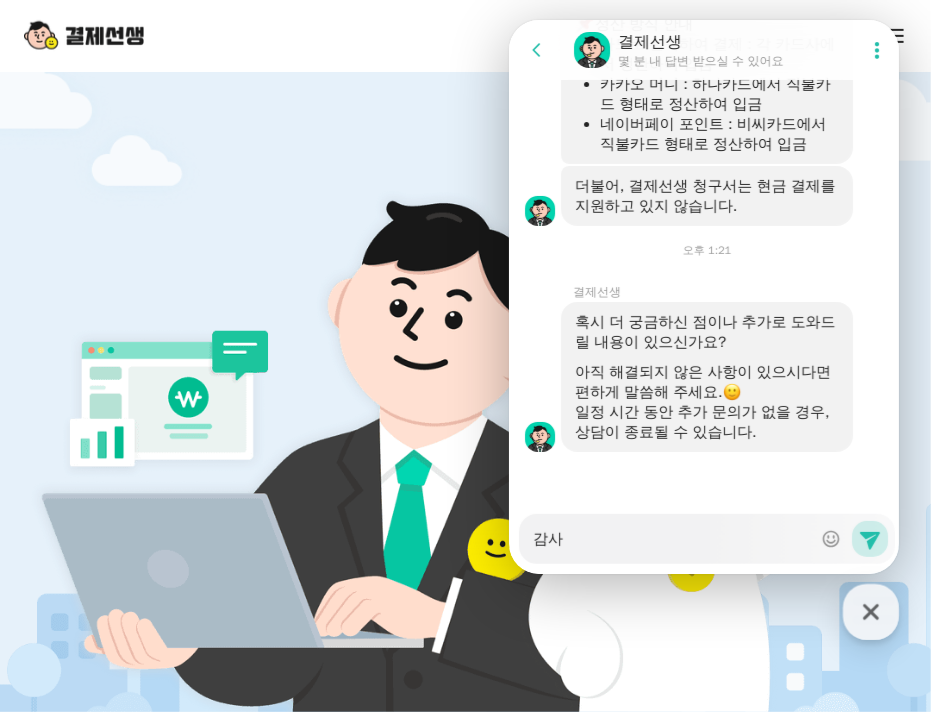 type on "감샇" 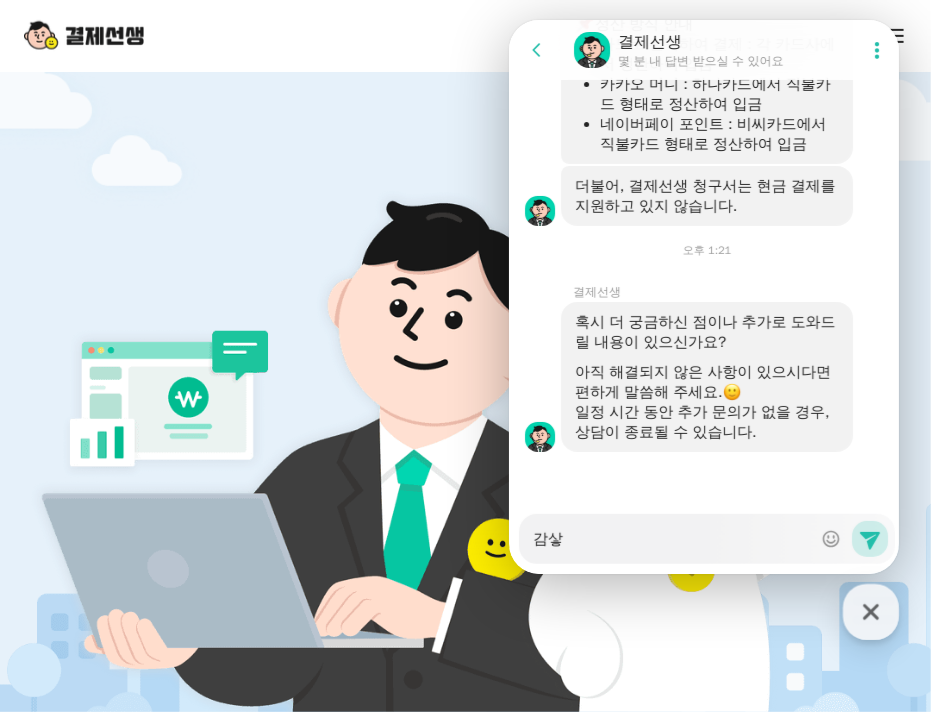 type on "감사하" 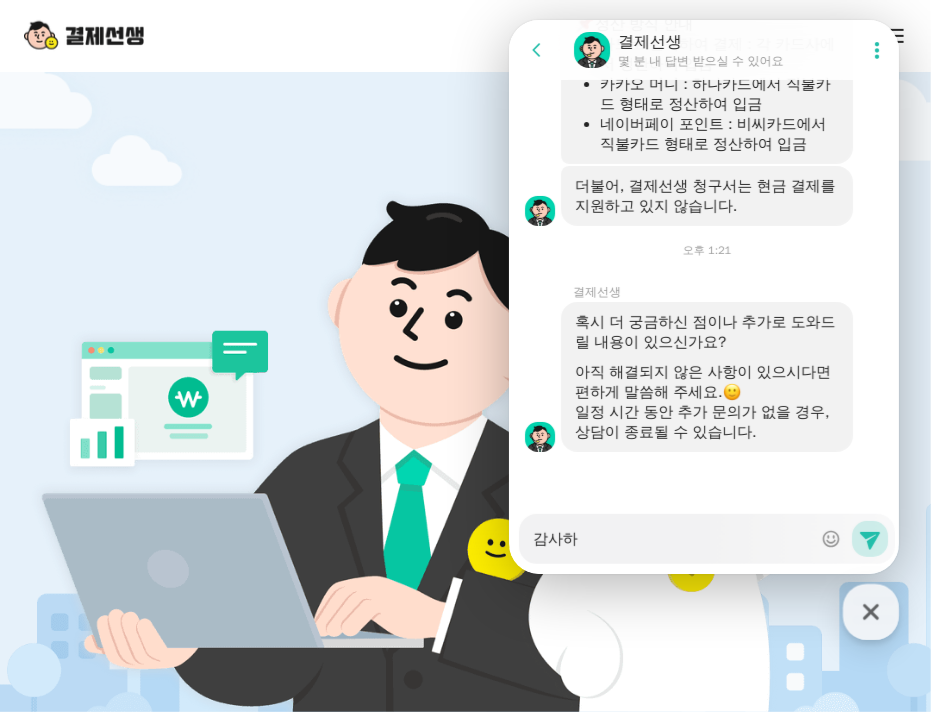 type on "감사합" 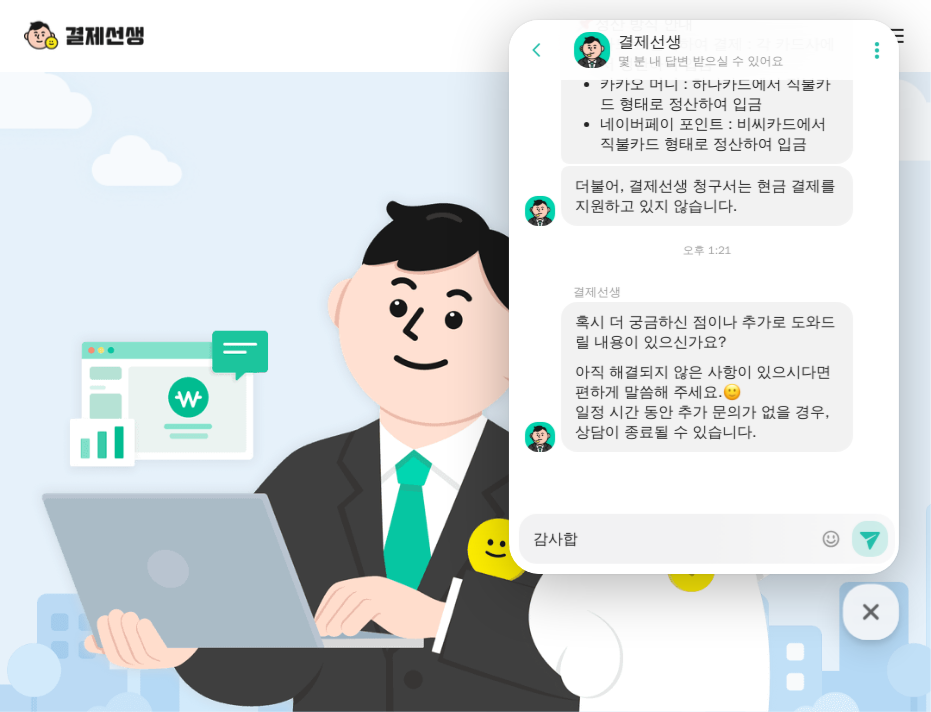 type on "감사합ㄴ" 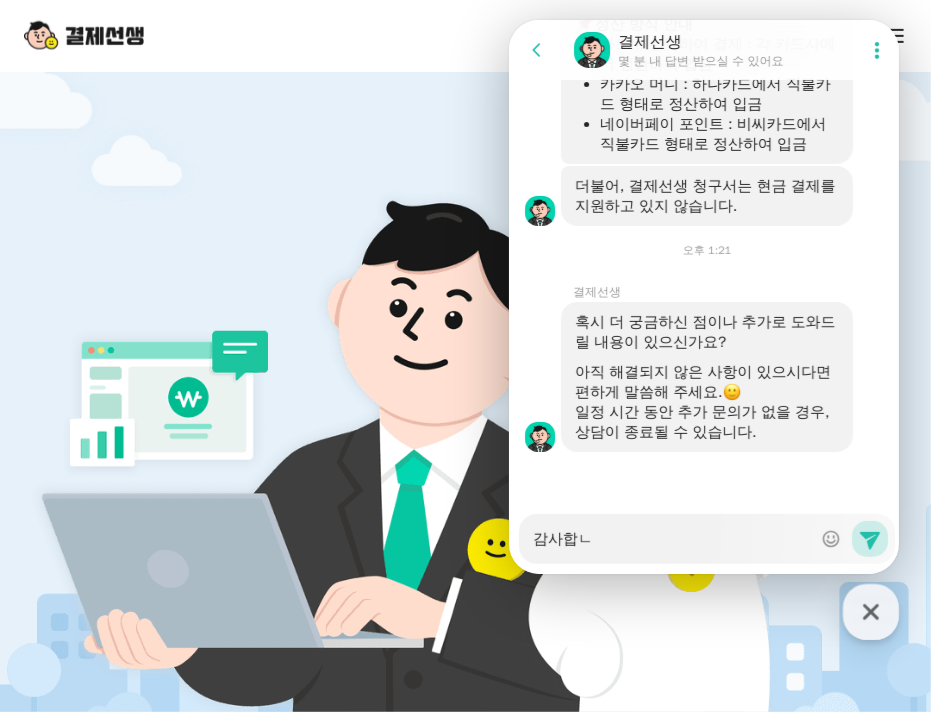 type on "감사합니" 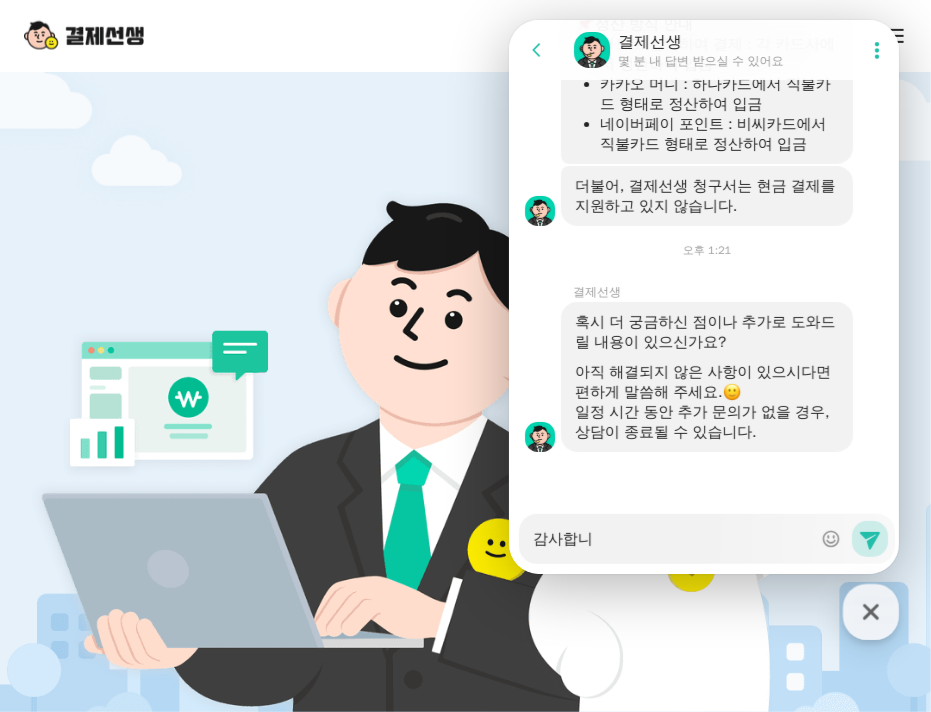 type on "감사합닏" 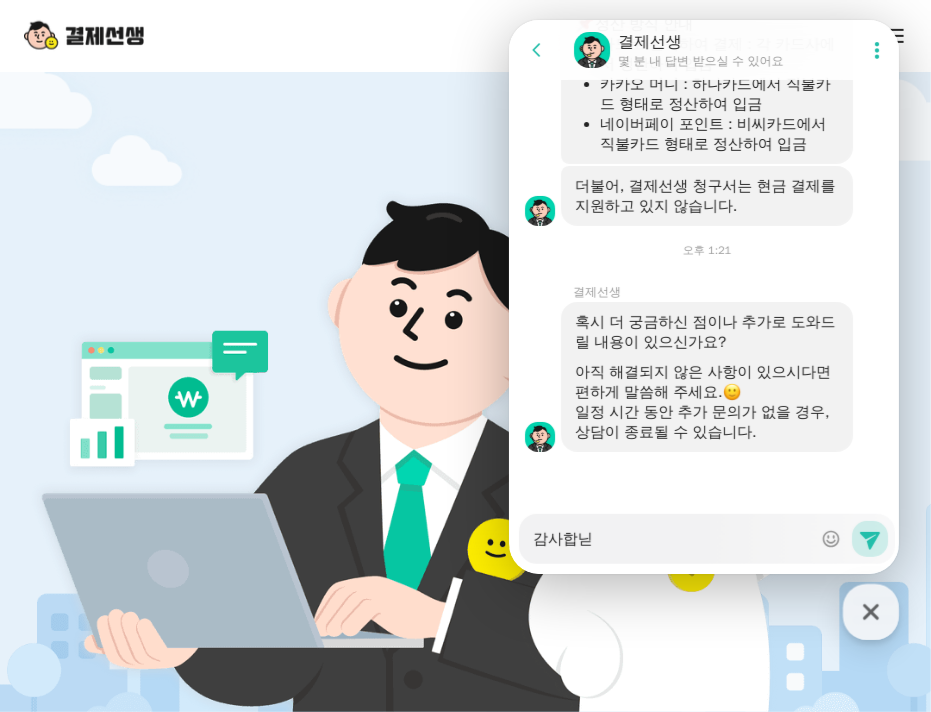 type on "감사합니다" 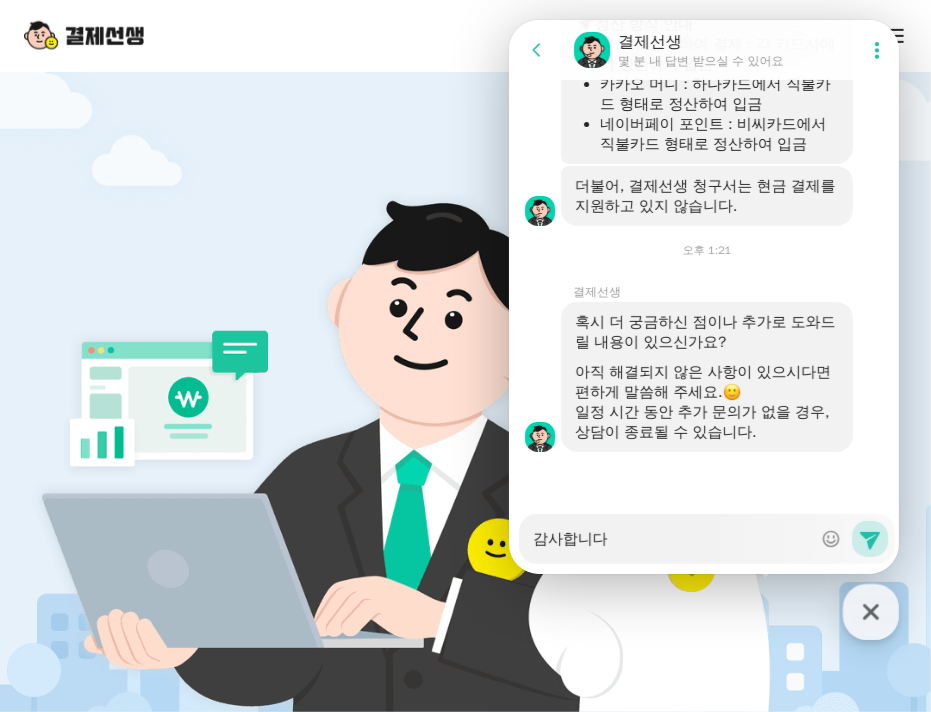 type on "감사합니다" 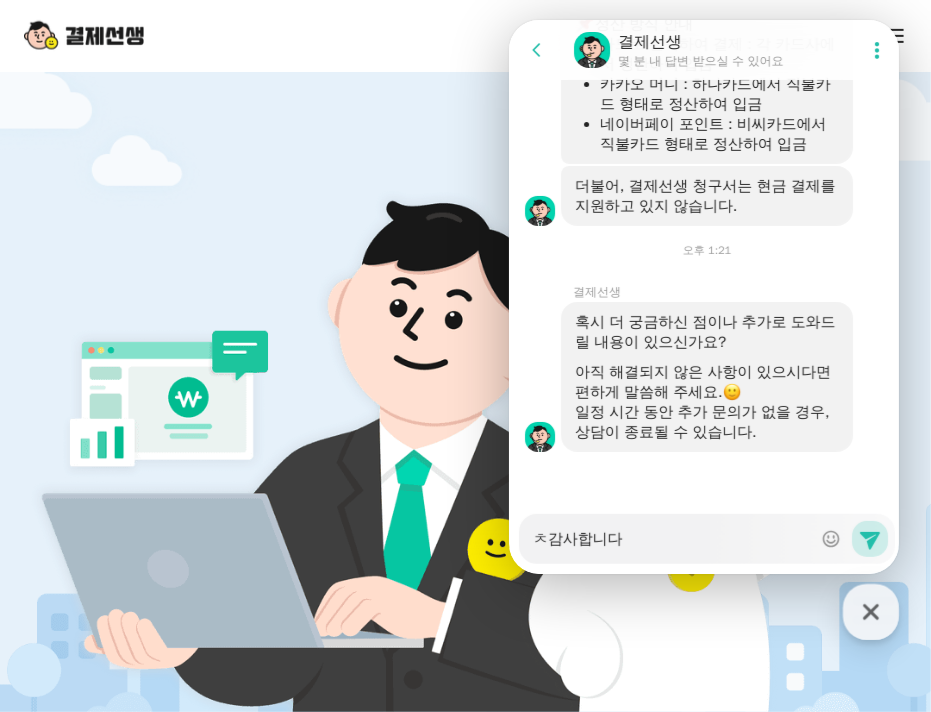 type on "치감사합니다" 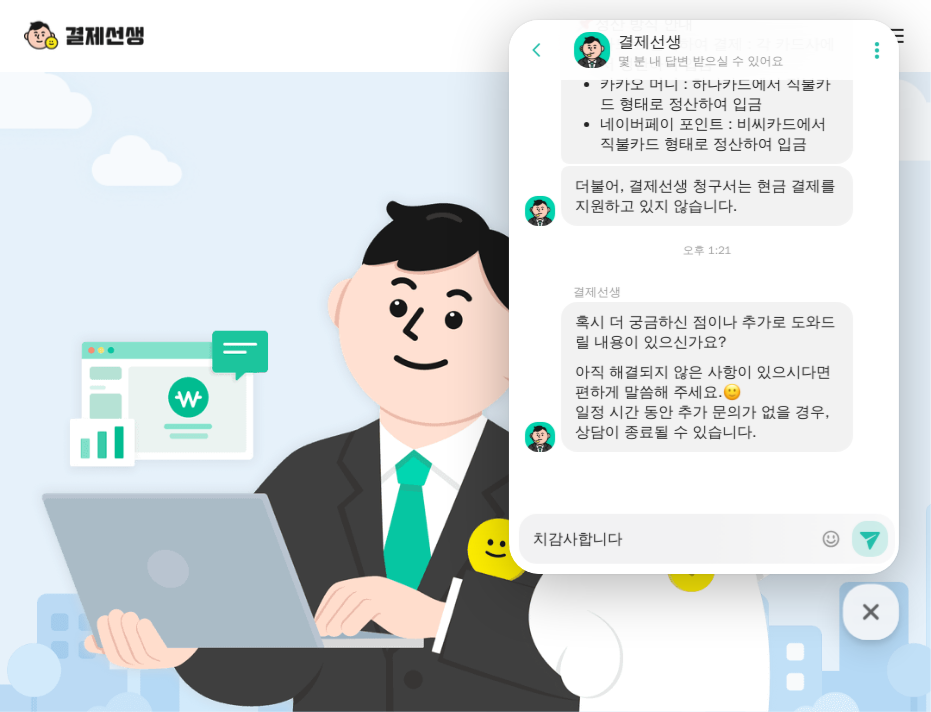type on "친감사합니다" 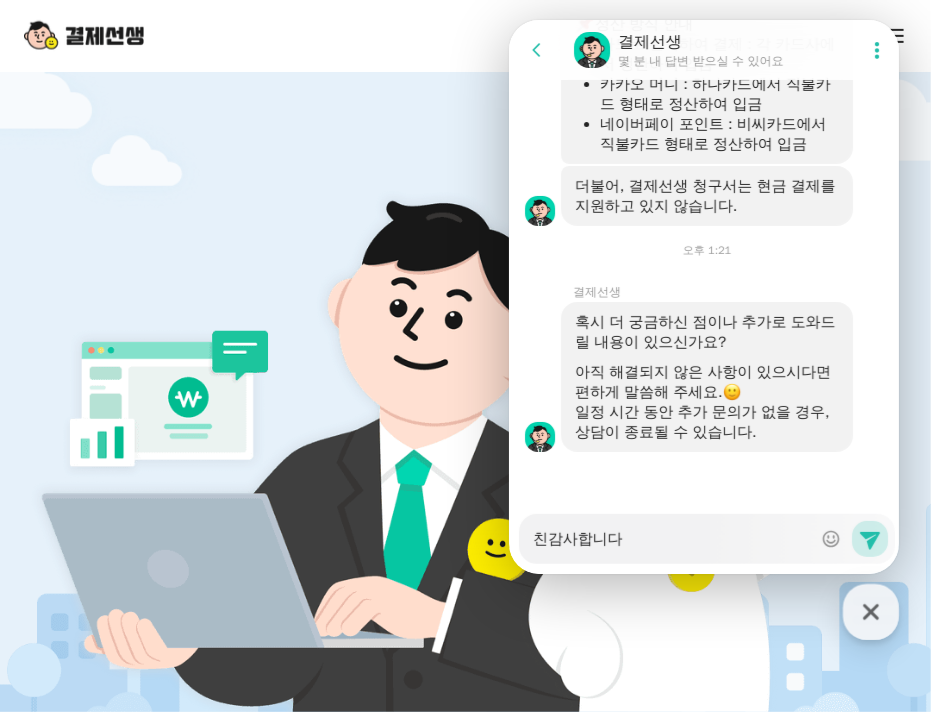 type on "칝감사합니다" 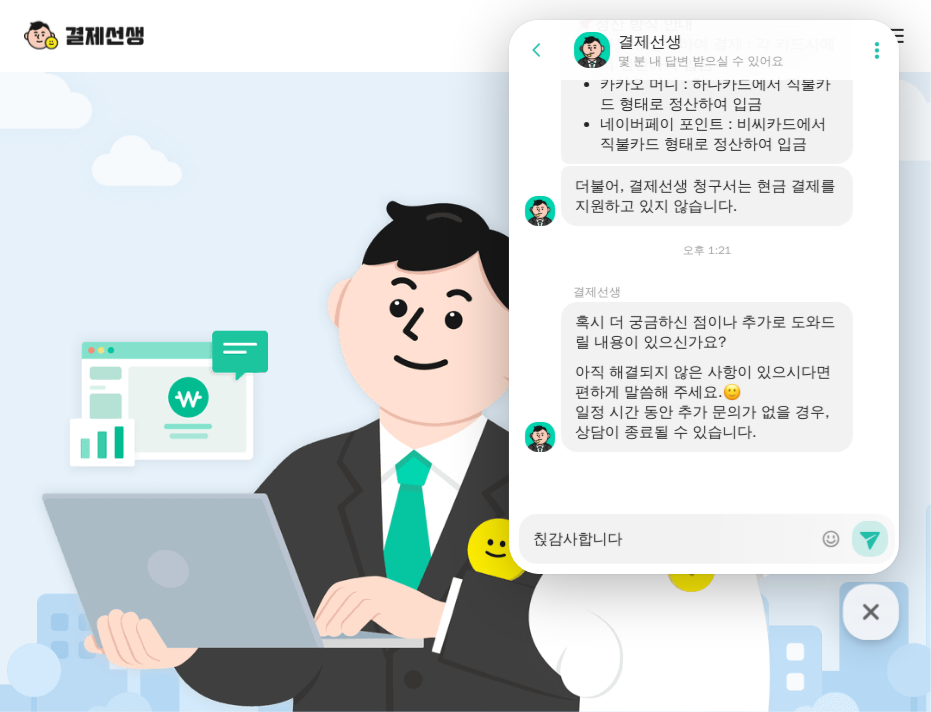 type on "친저감사합니다" 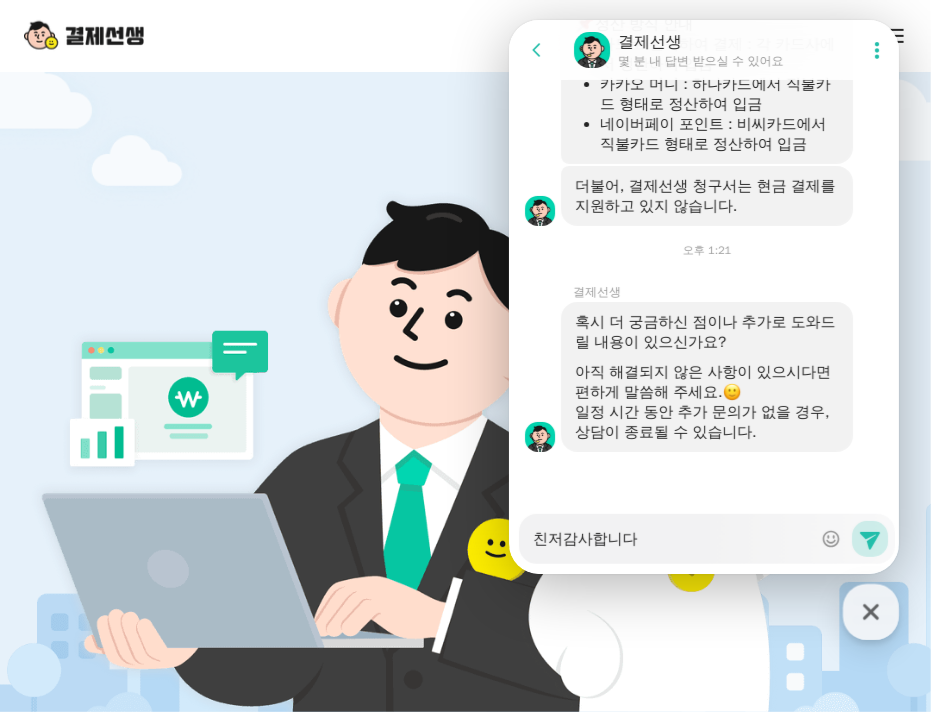 type on "친절감사합니다" 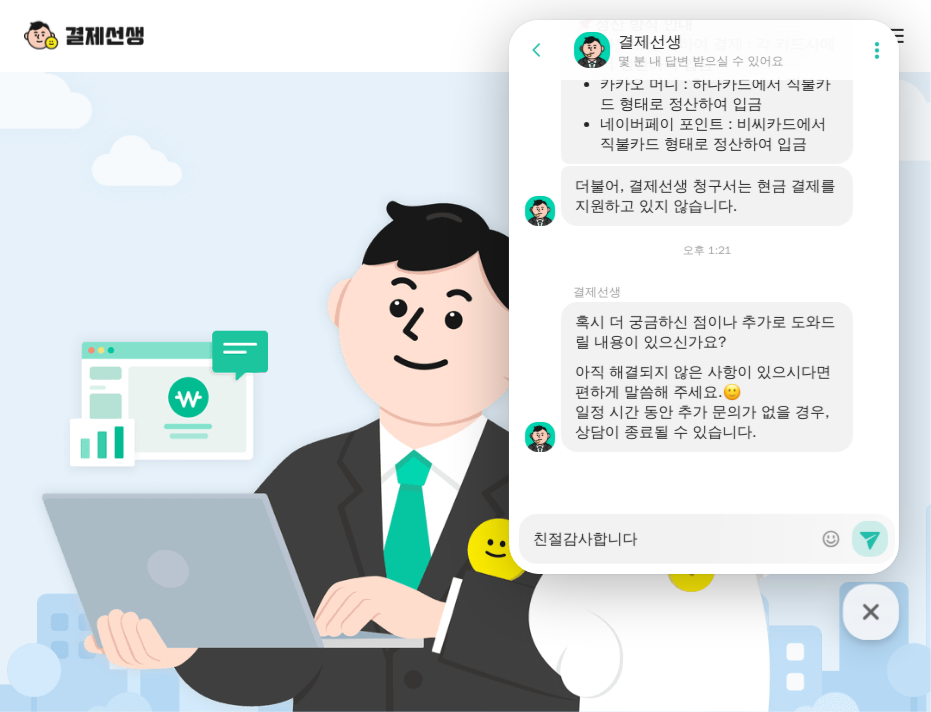type on "친젏감사합니다" 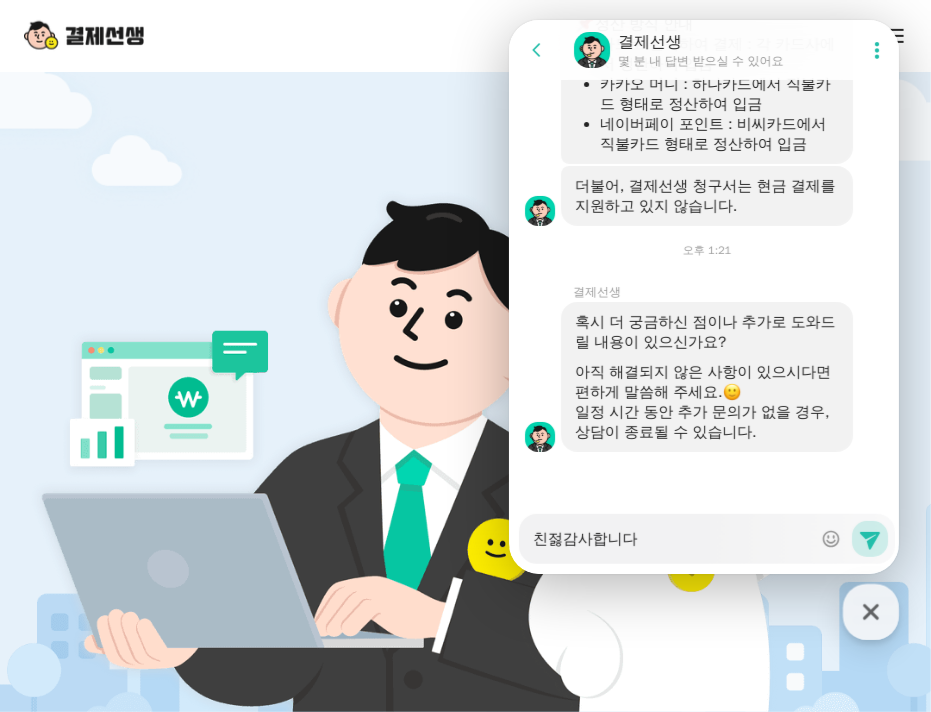 type on "친절하감사합니다" 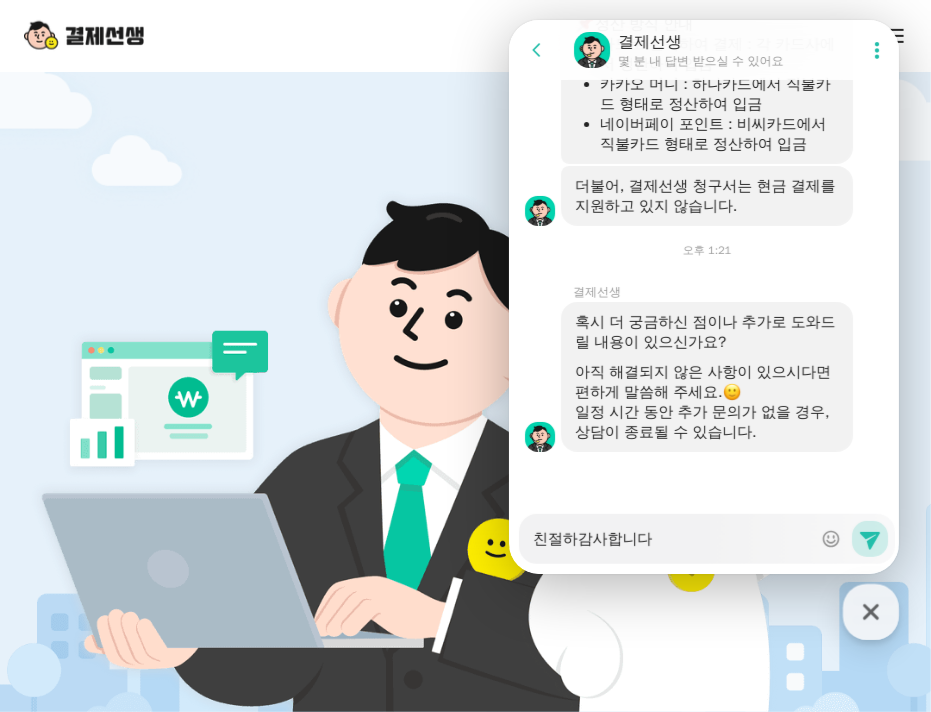 type on "친절학감사합니다" 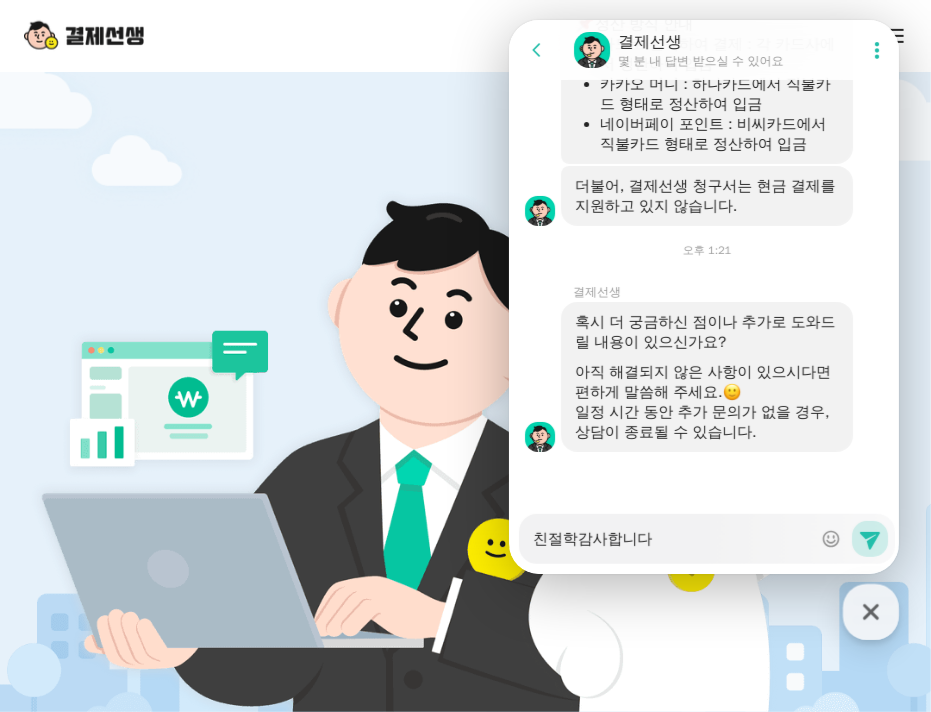 type on "친절하고감사합니다" 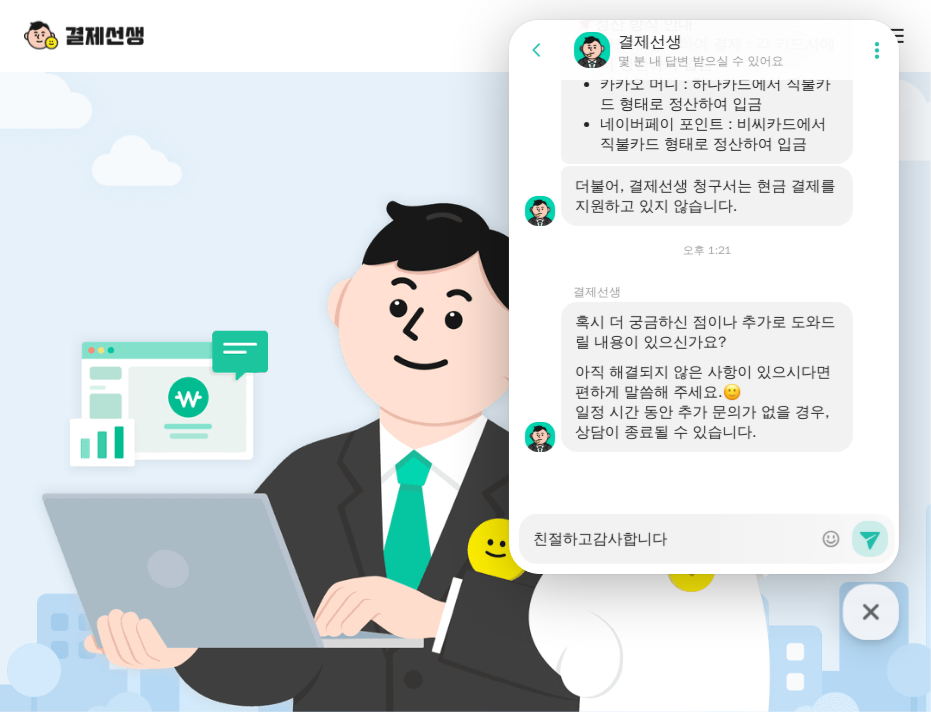 type on "x" 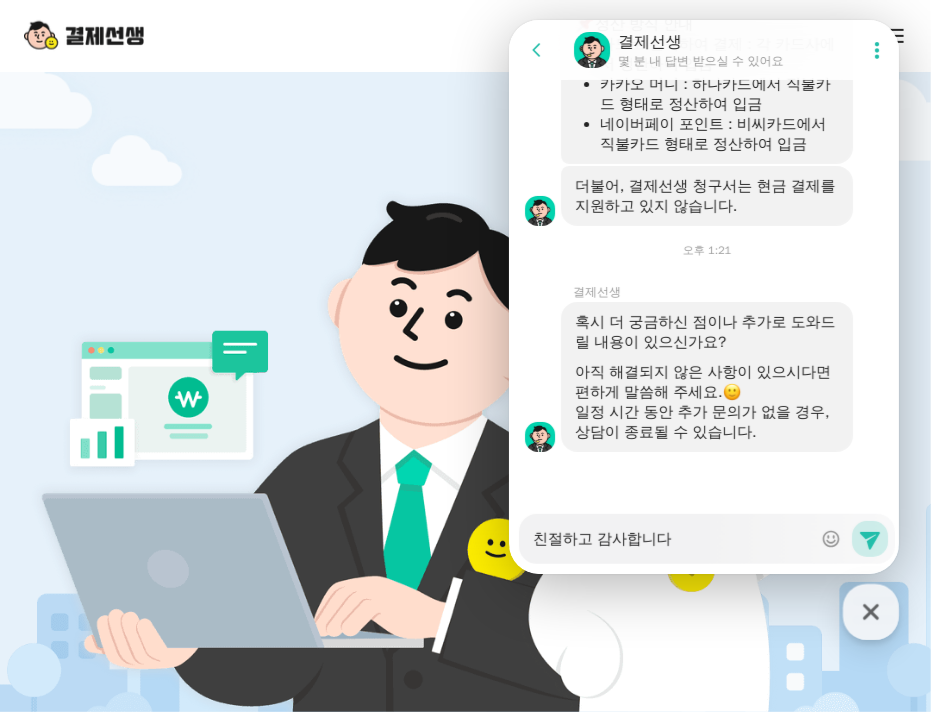 type on "친절하고 ㅅ감사합니다" 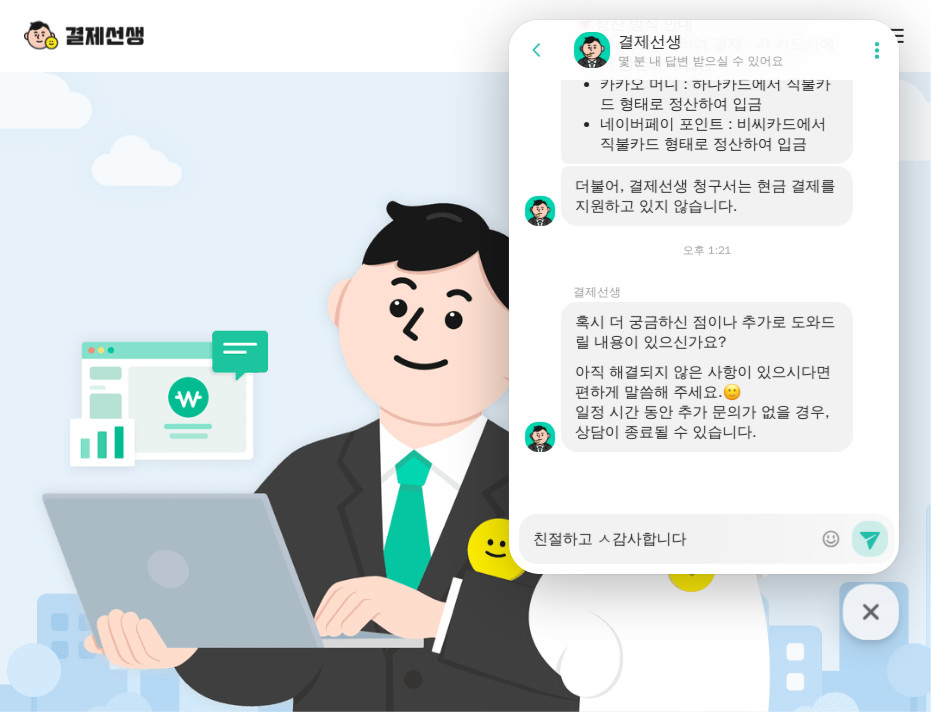 type on "친절하고 사감사합니다" 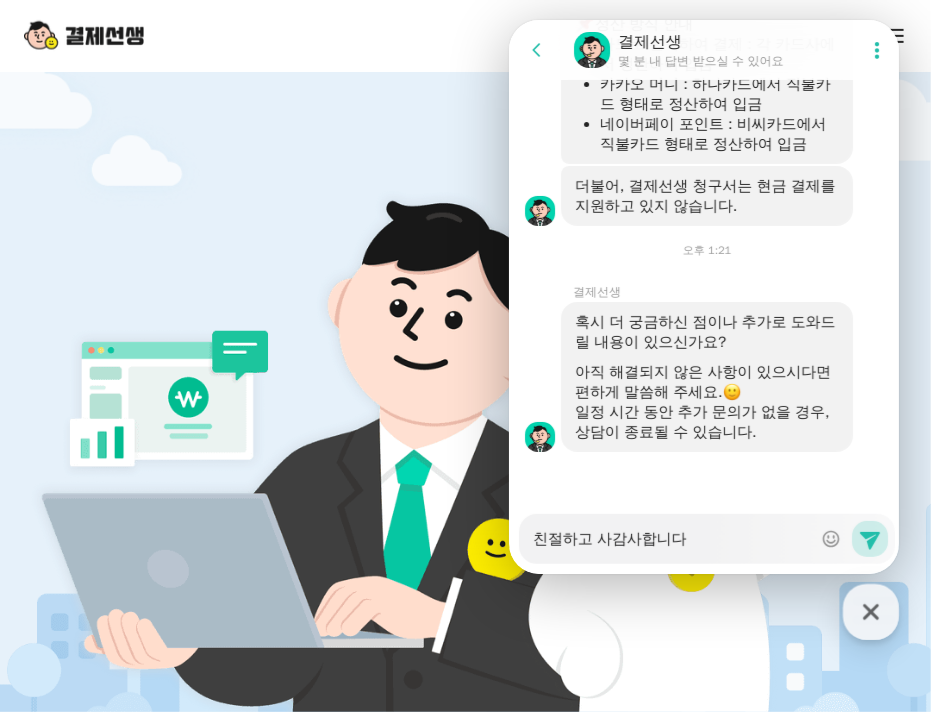 type on "친절하고 상감사합니다" 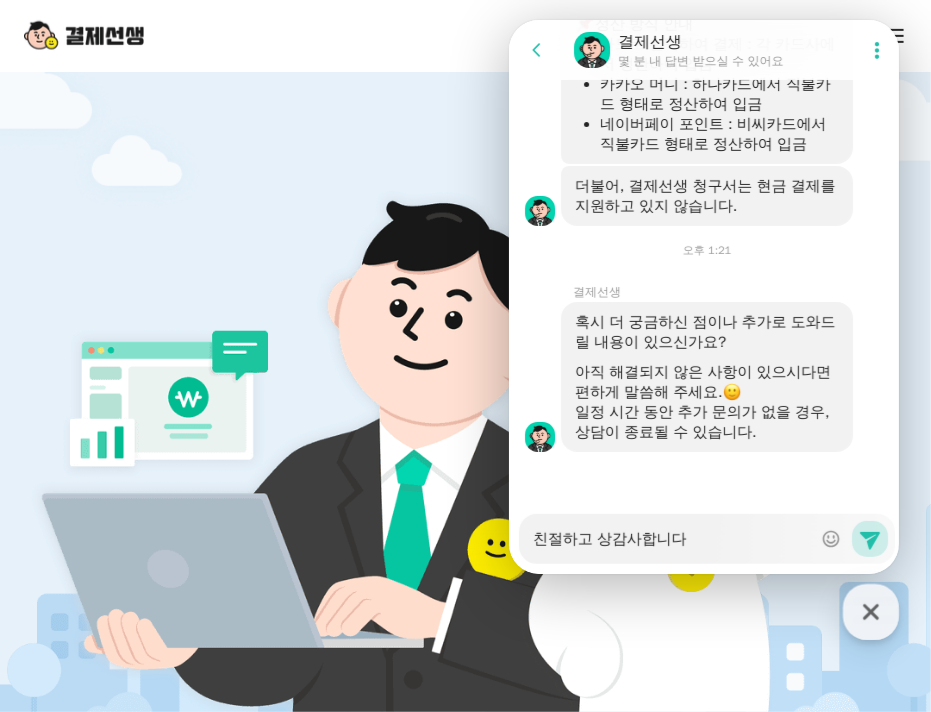 type on "친절하고 상ㅅ감사합니다" 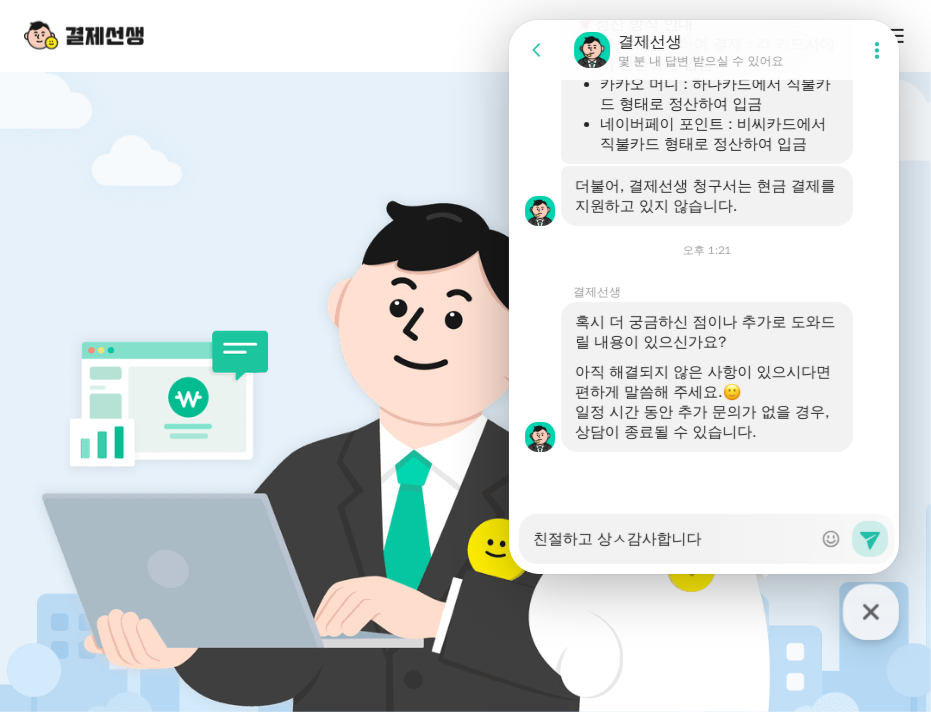 type on "친절하고 상세감사합니다" 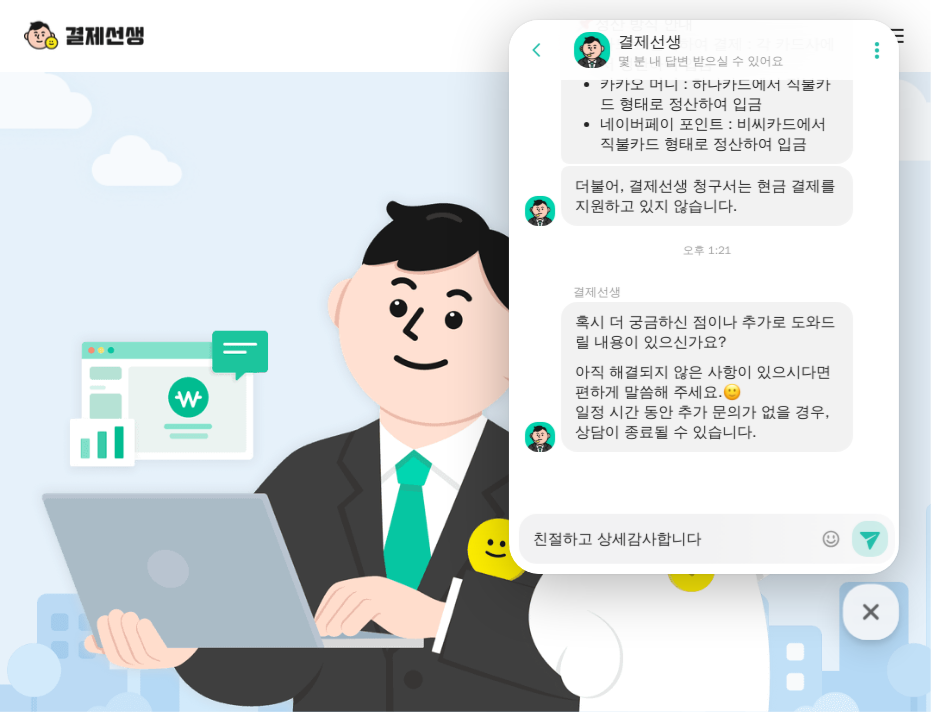 type on "친절하고 상셓감사합니다" 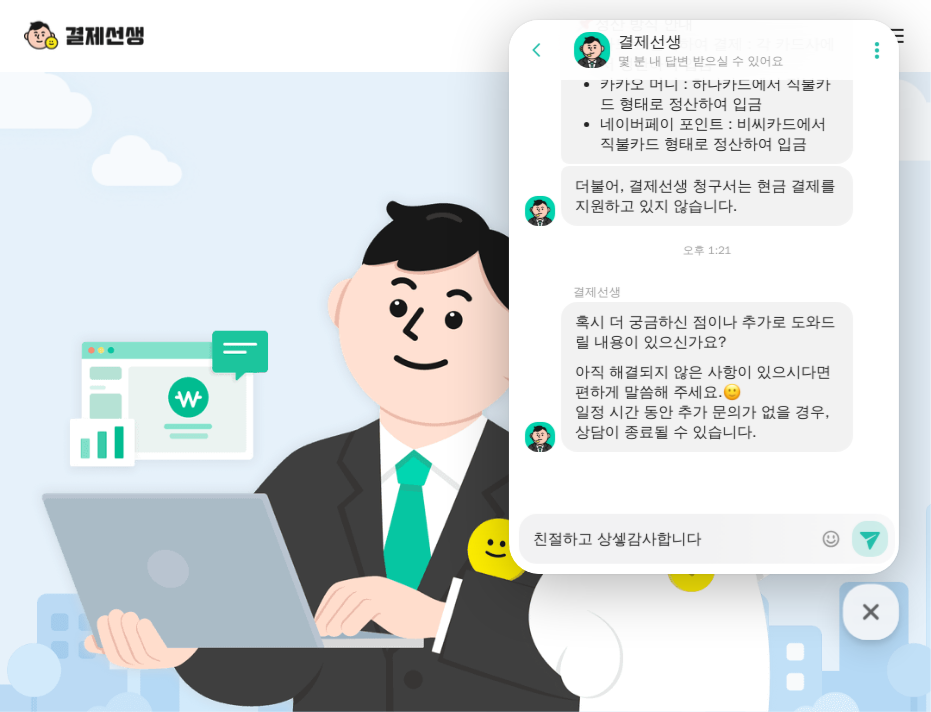 type on "친절하고 상세하감사합니다" 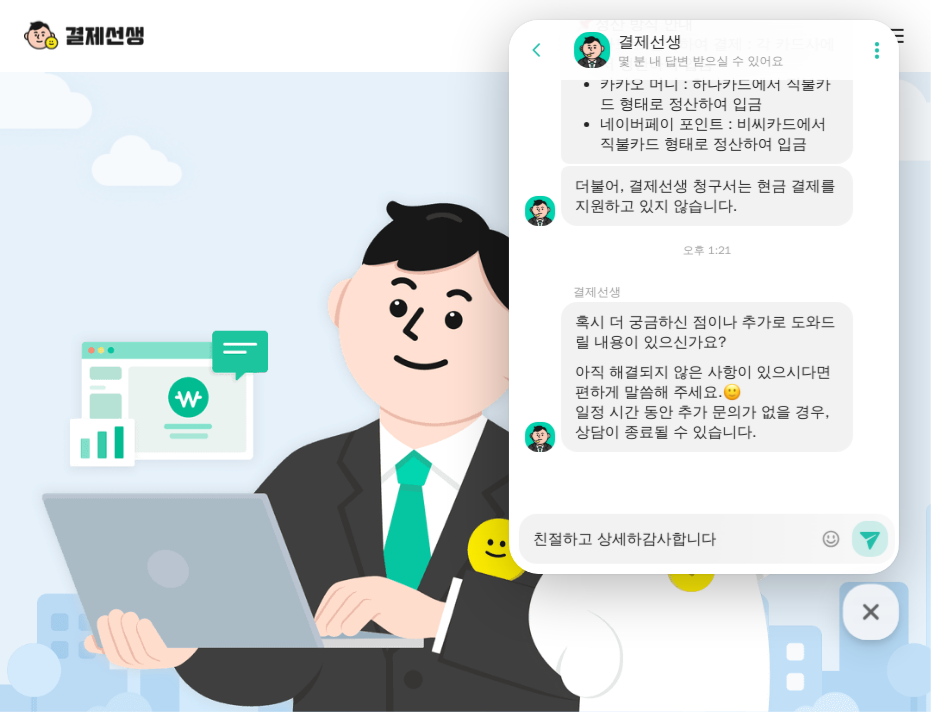 type on "x" 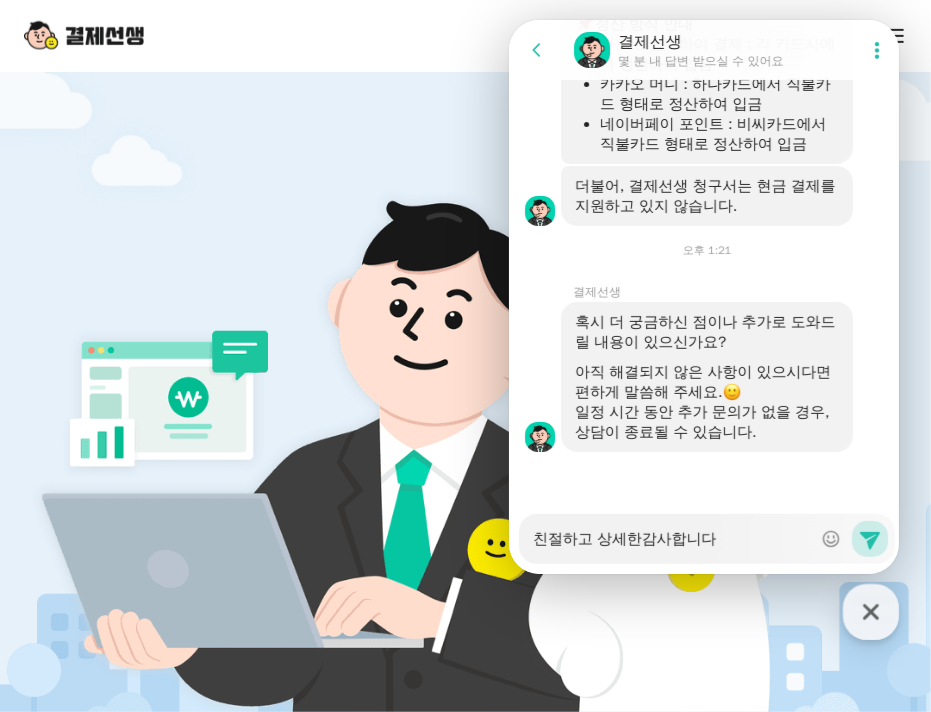type on "친절하고 상세한 감사합니다" 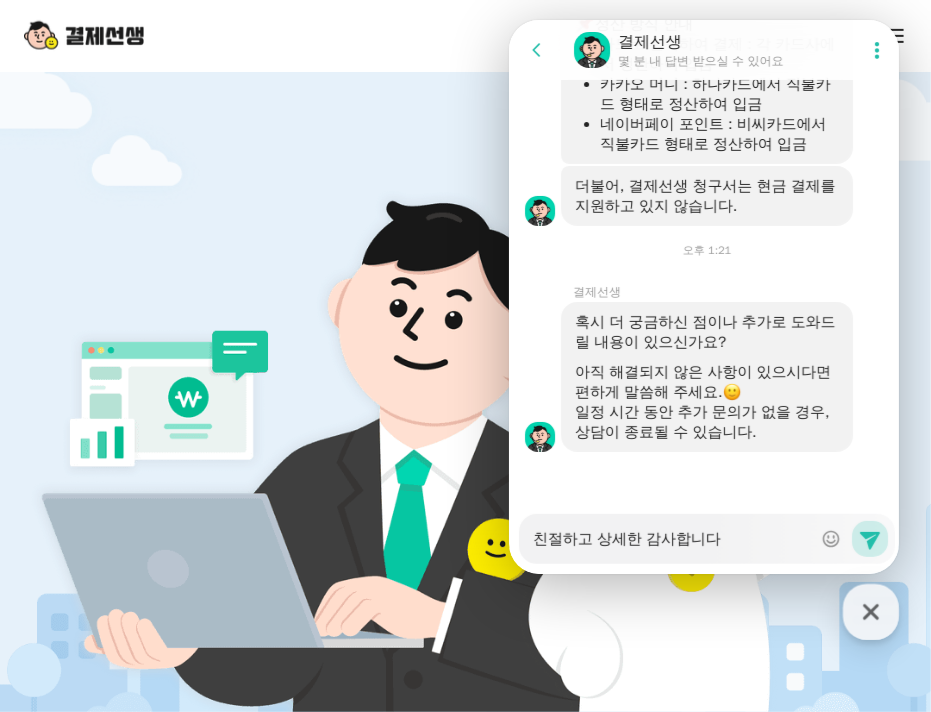 type on "친절하고 상세한 ㅅ감사합니다" 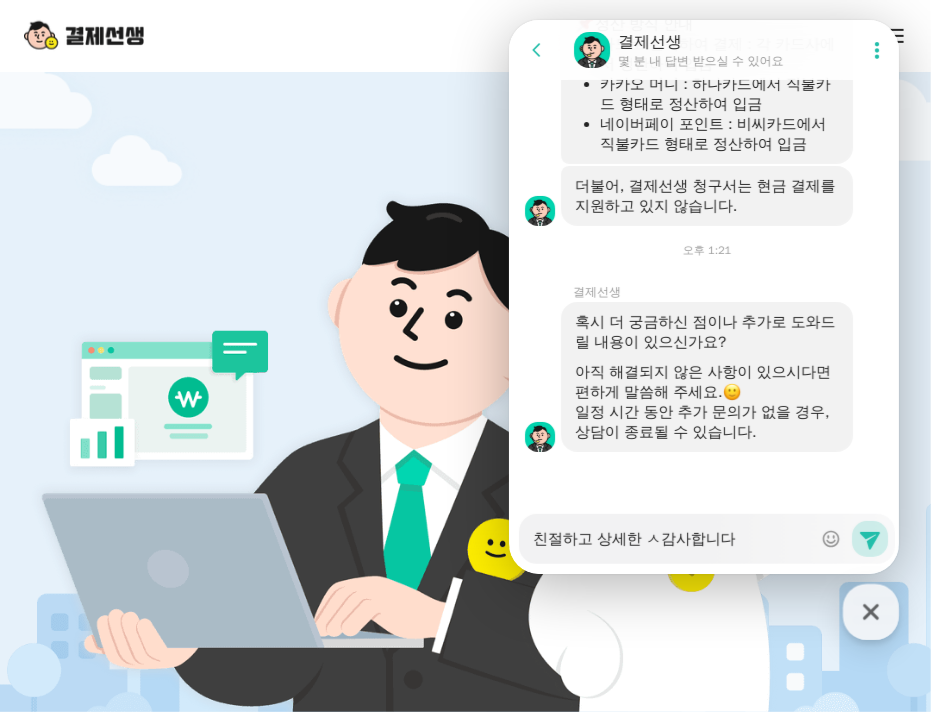 type on "친절하고 상세한 서감사합니다" 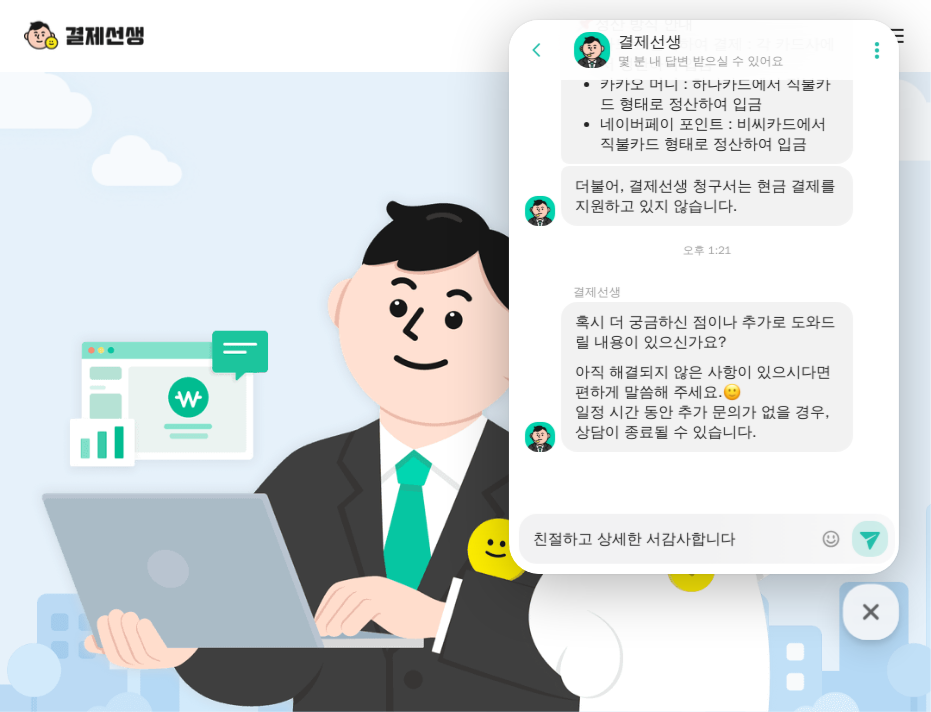 type on "친절하고 상세한 설감사합니다" 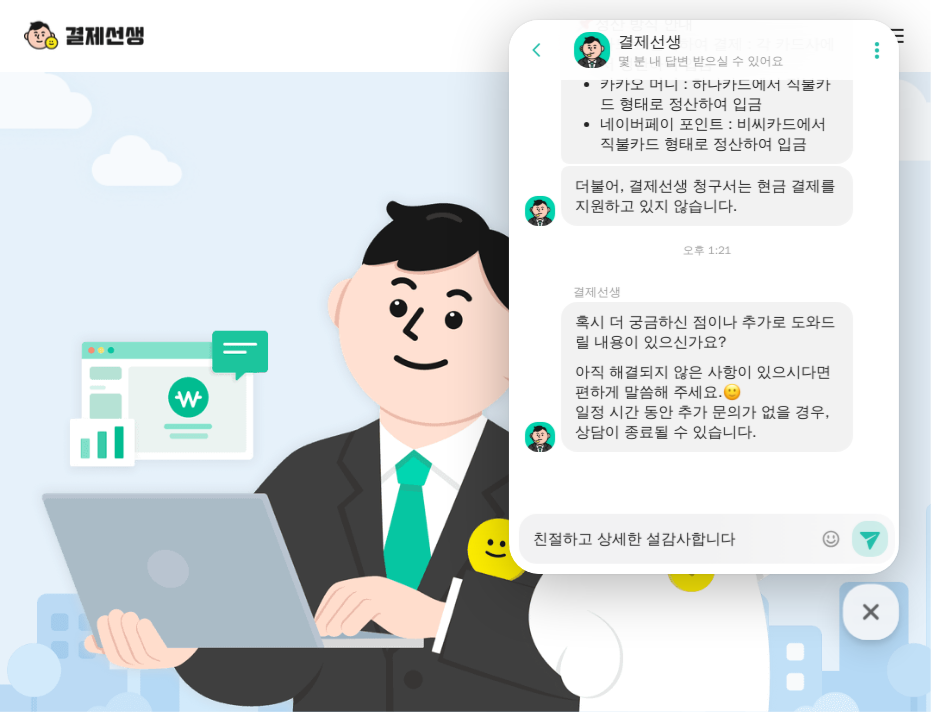 type on "친절하고 상세한 섦감사합니다" 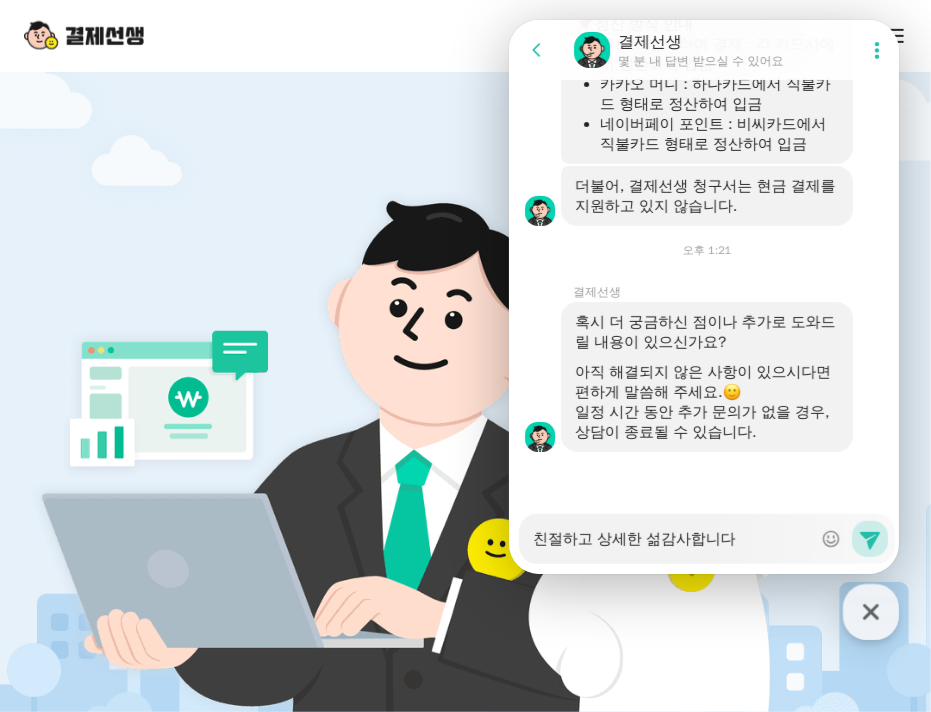 type on "x" 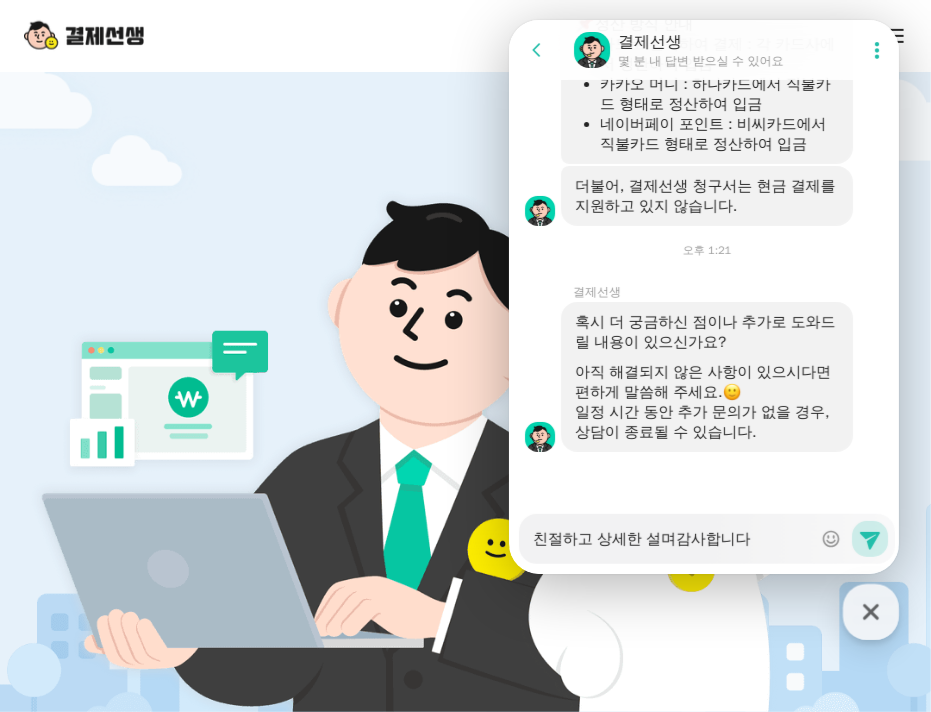 type on "친절하고 상세한 설명감사합니다" 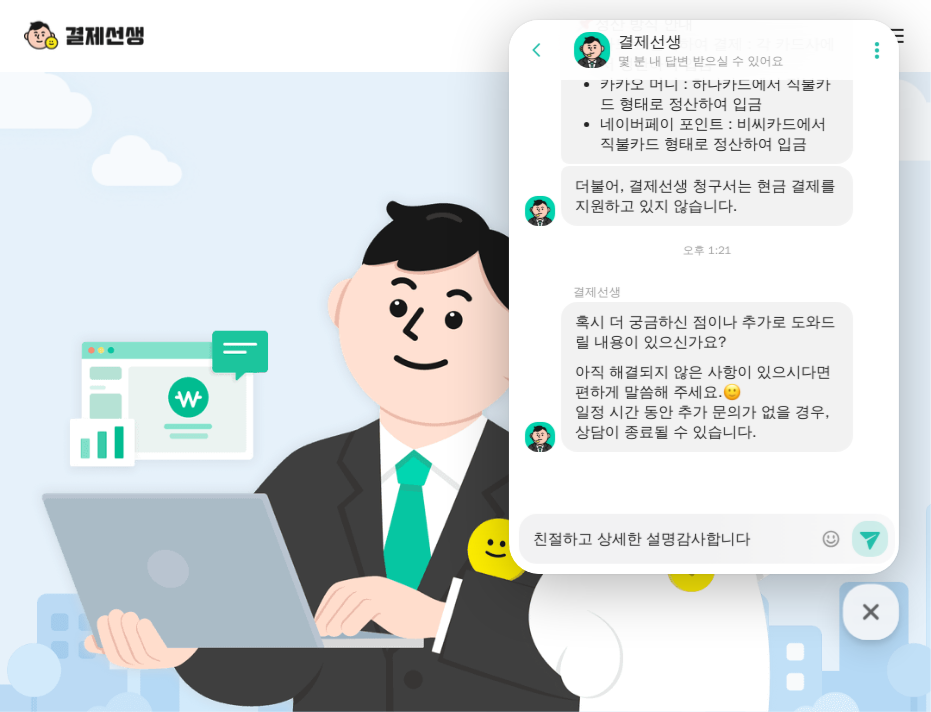 type on "친절하고 상세한 설명 감사합니다" 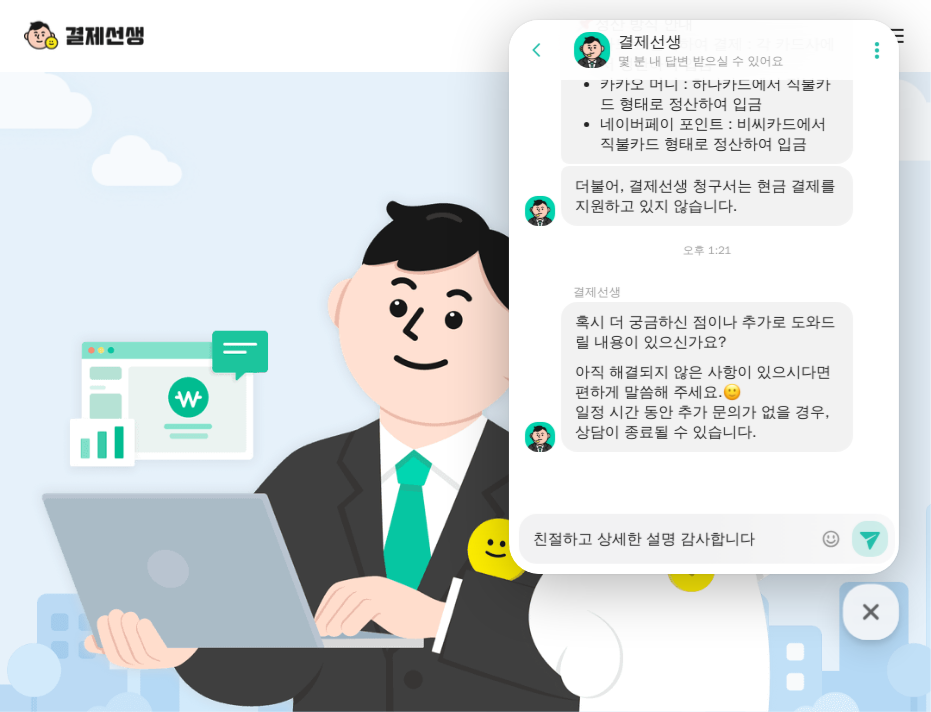 type on "x" 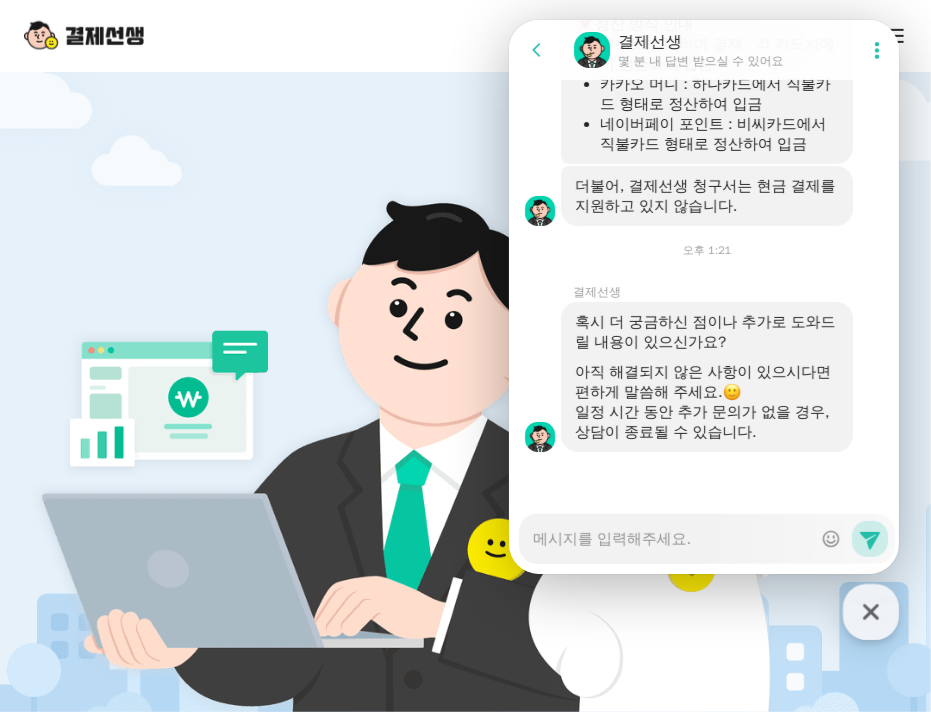 scroll, scrollTop: 5112, scrollLeft: 0, axis: vertical 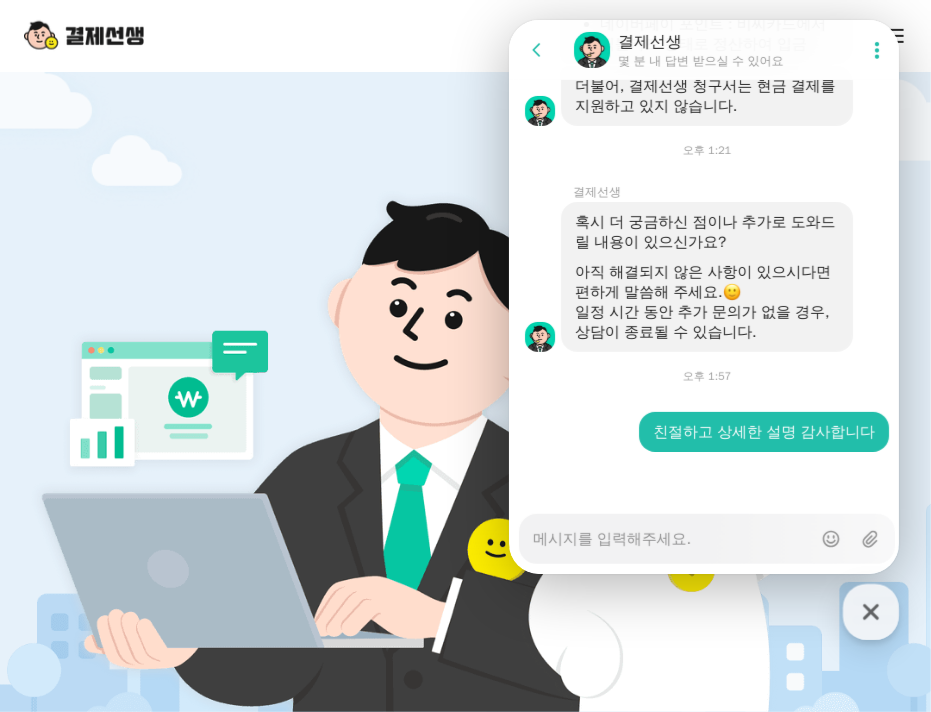 click 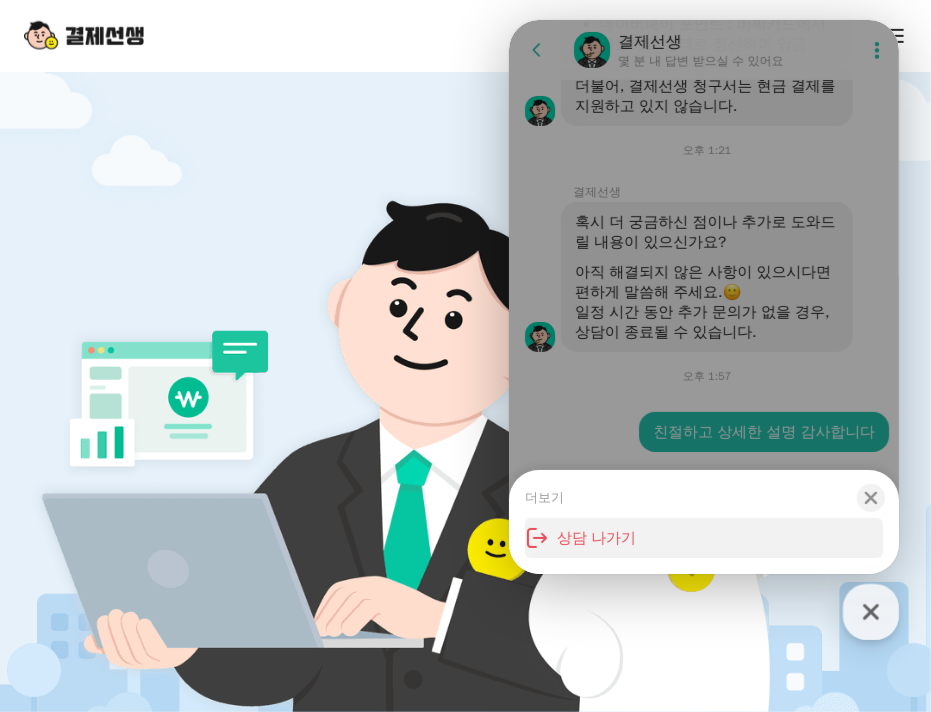 click on "상담 나가기" at bounding box center [703, 538] 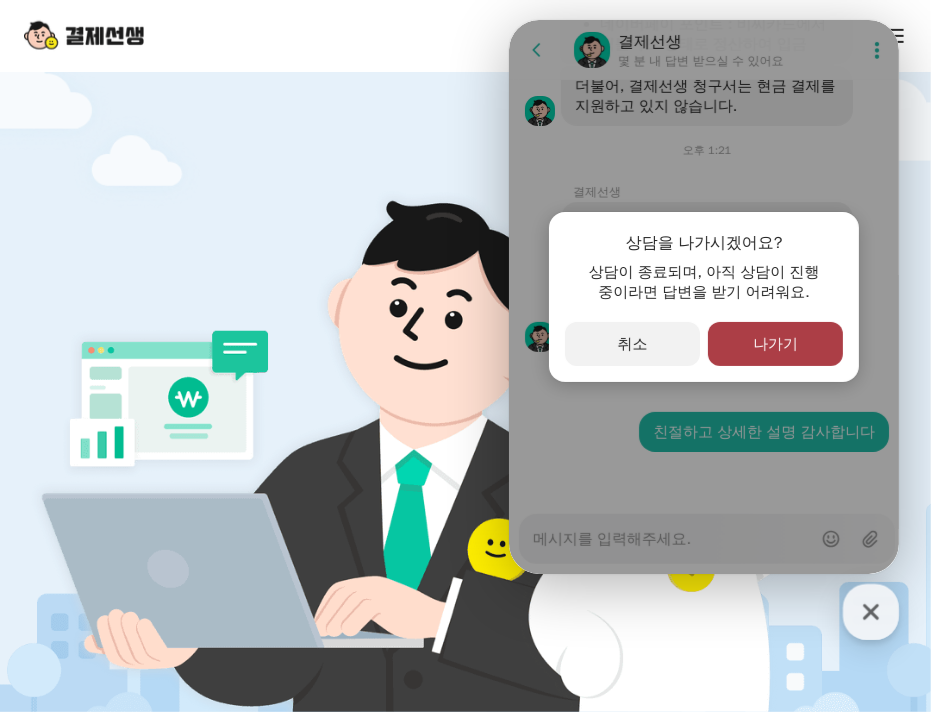 click on "나가기" at bounding box center (774, 344) 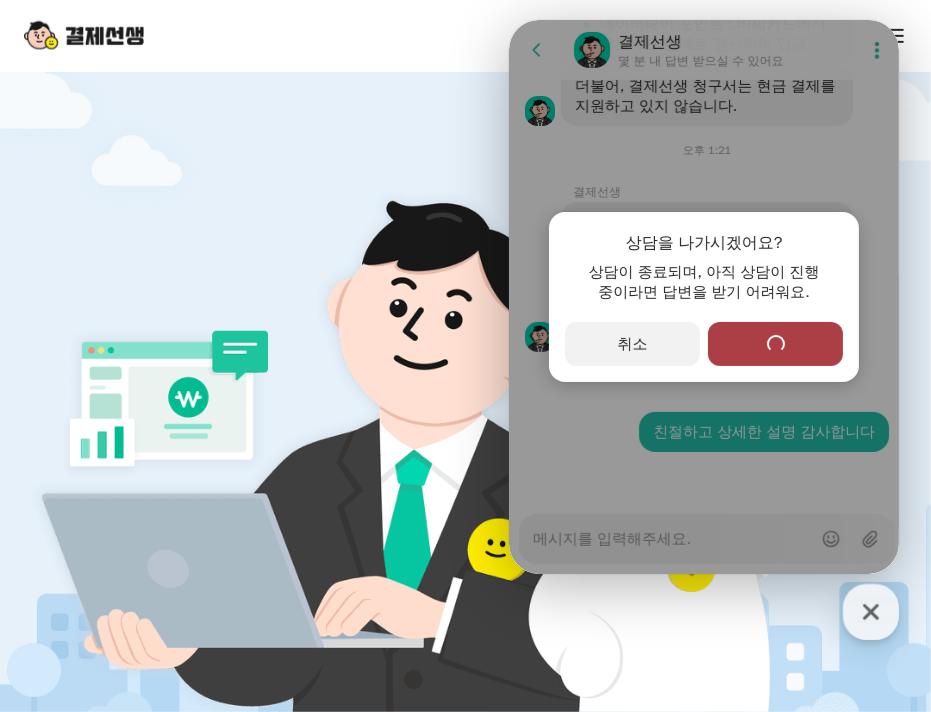 type on "x" 